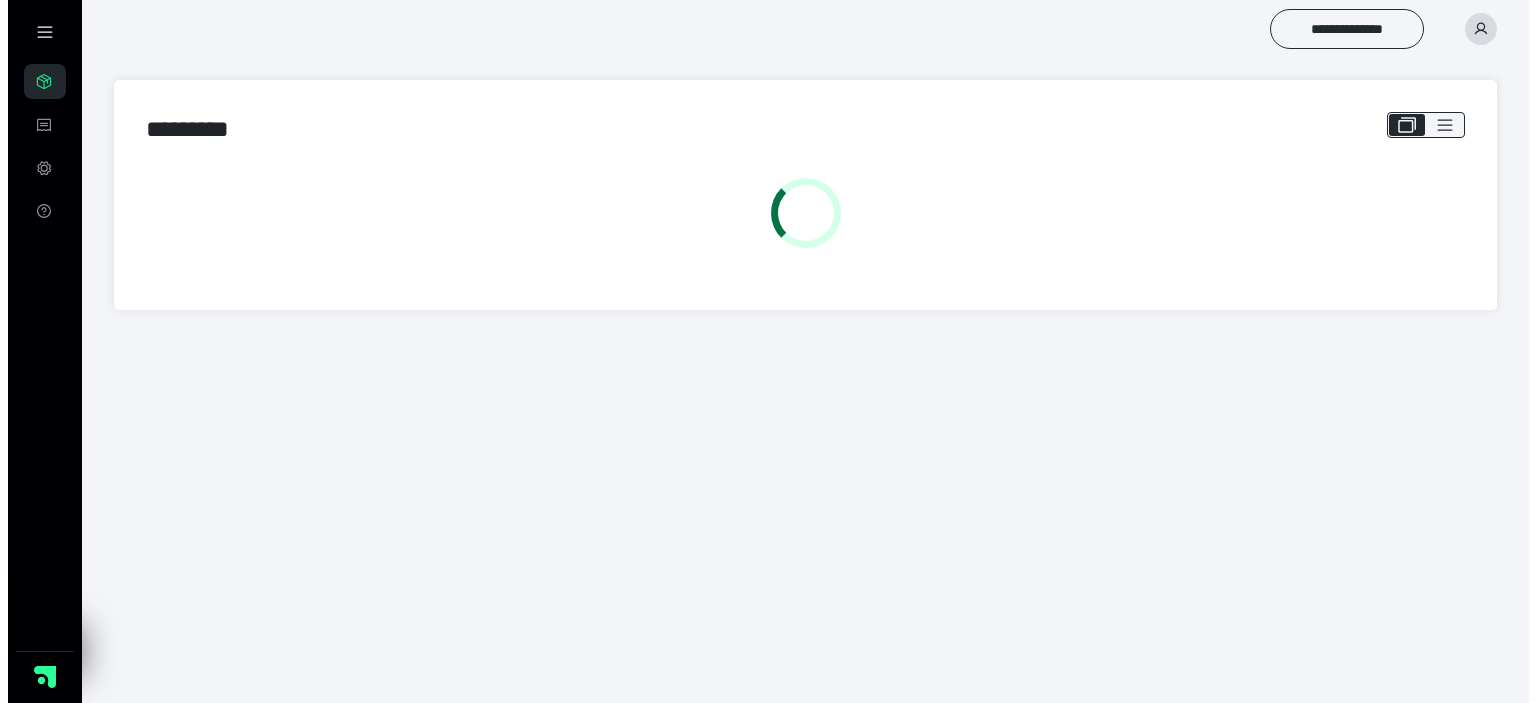 scroll, scrollTop: 0, scrollLeft: 0, axis: both 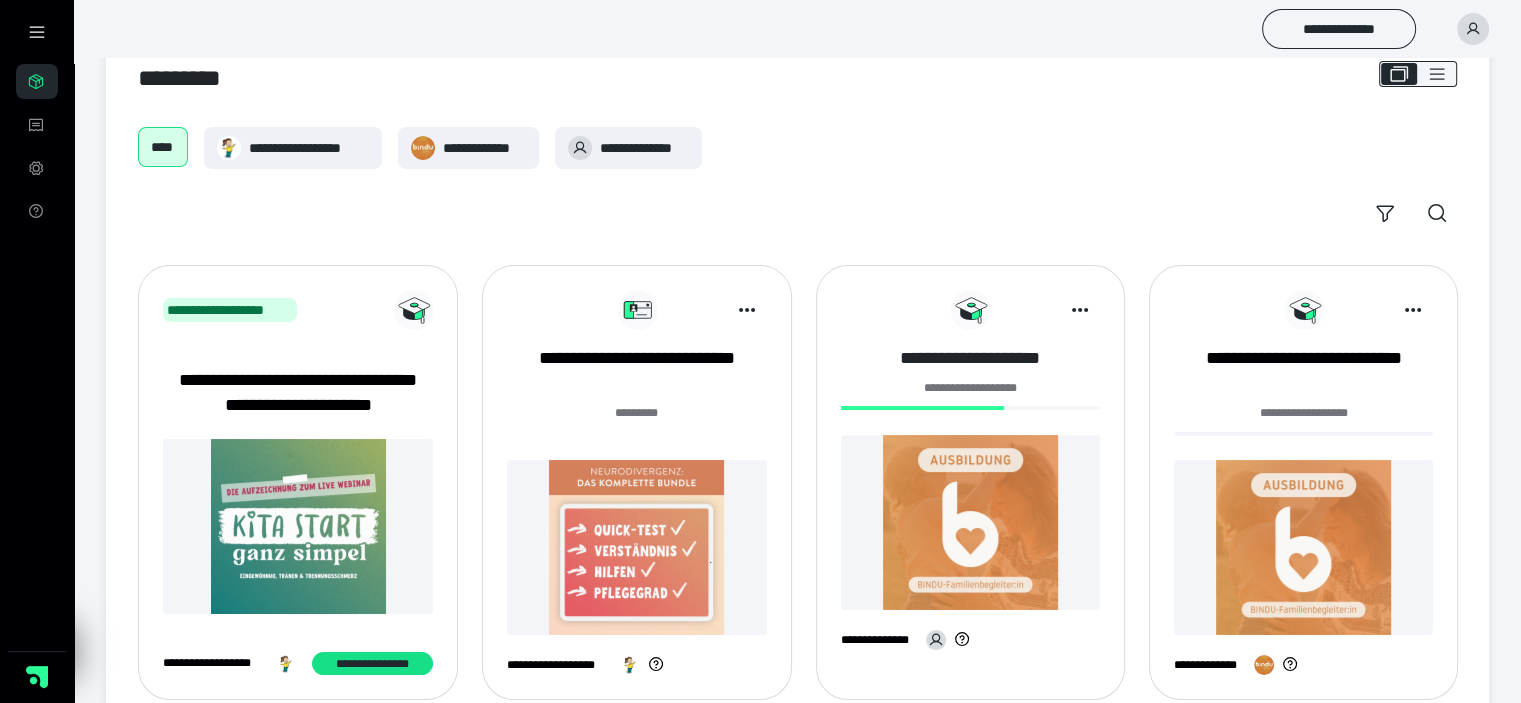 click on "**********" at bounding box center [970, 358] 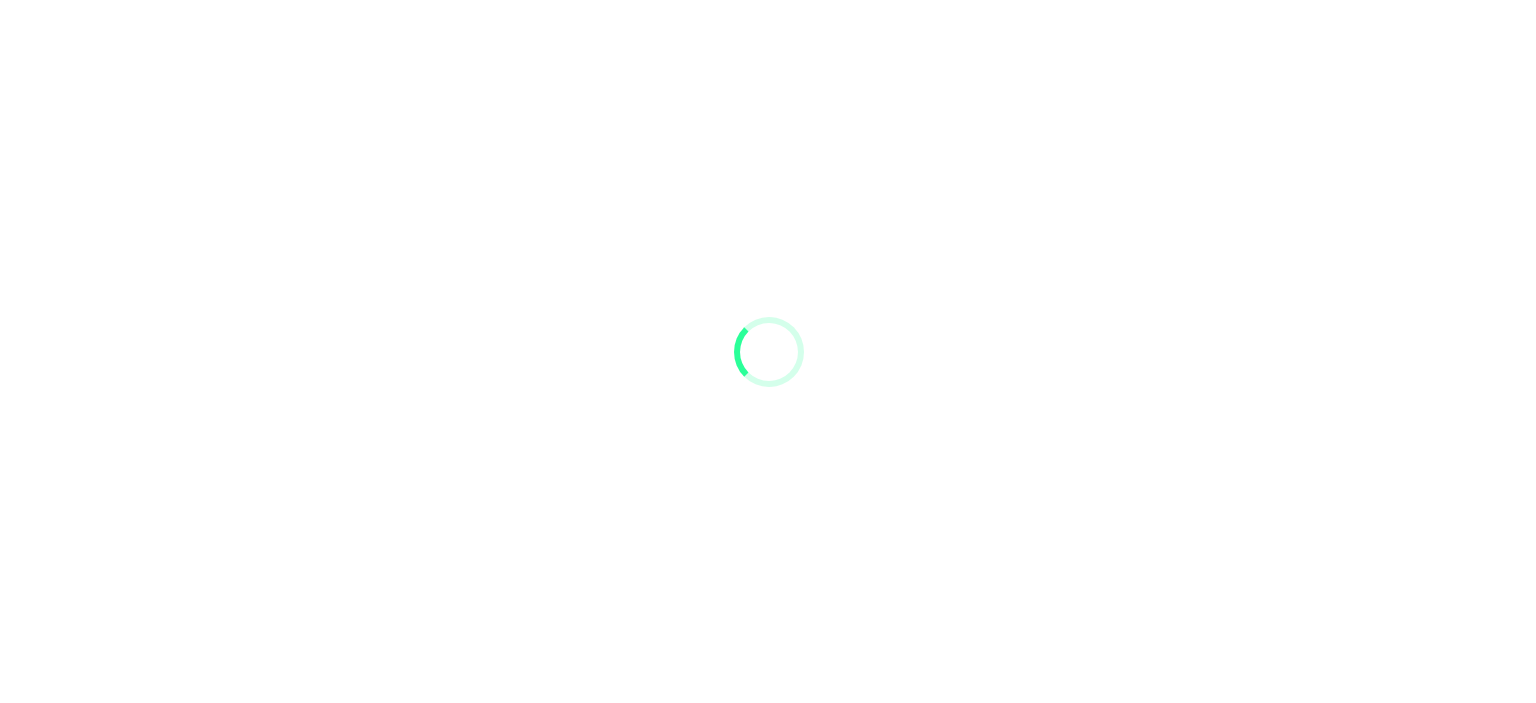 scroll, scrollTop: 0, scrollLeft: 0, axis: both 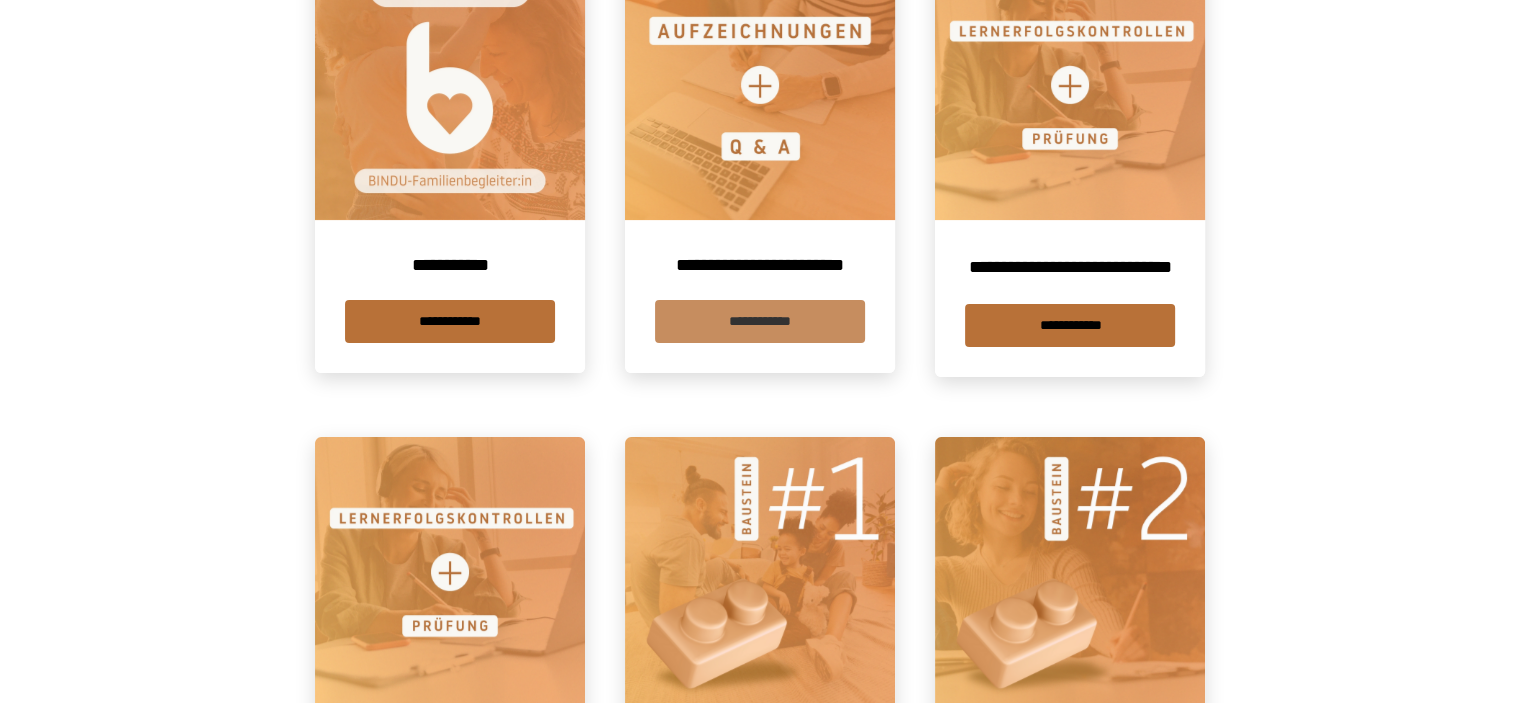 click on "**********" at bounding box center [760, 321] 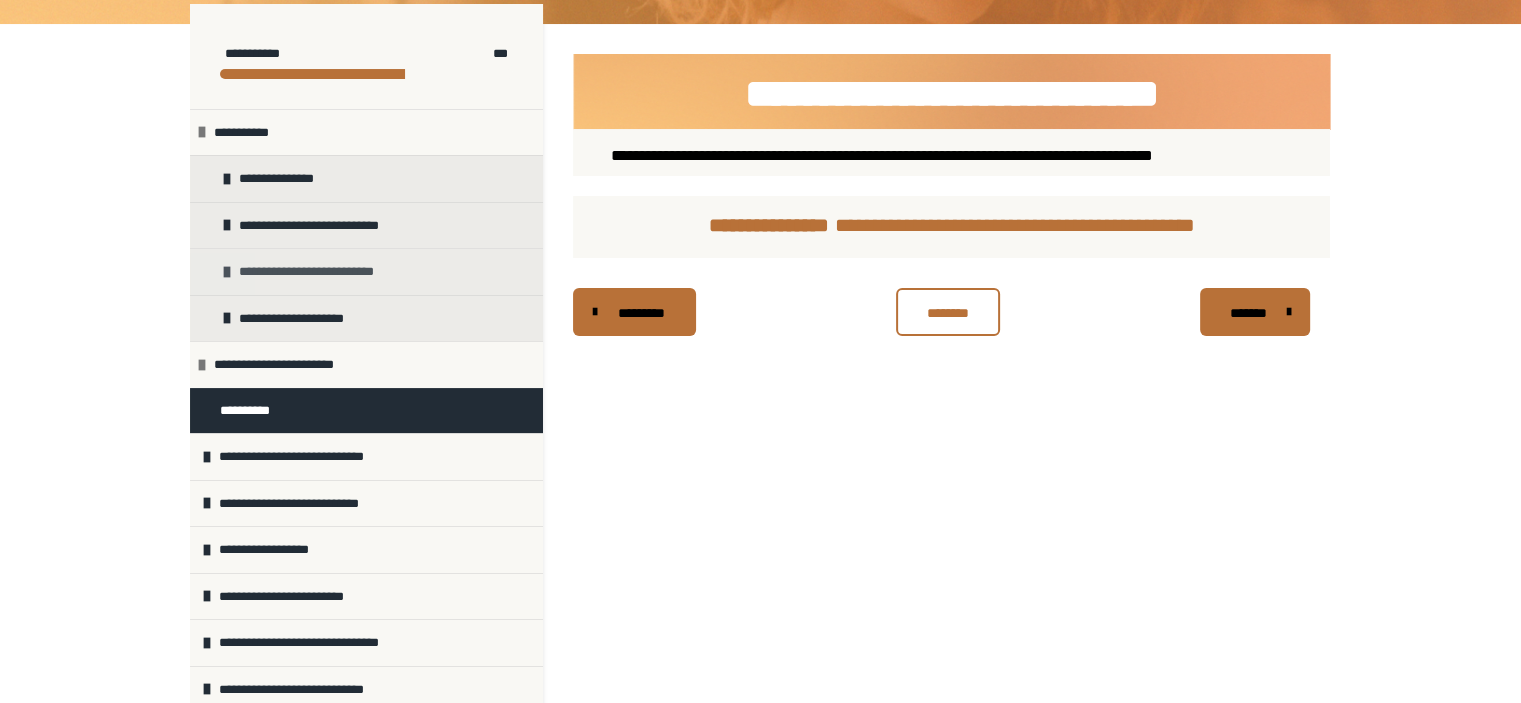 scroll, scrollTop: 340, scrollLeft: 0, axis: vertical 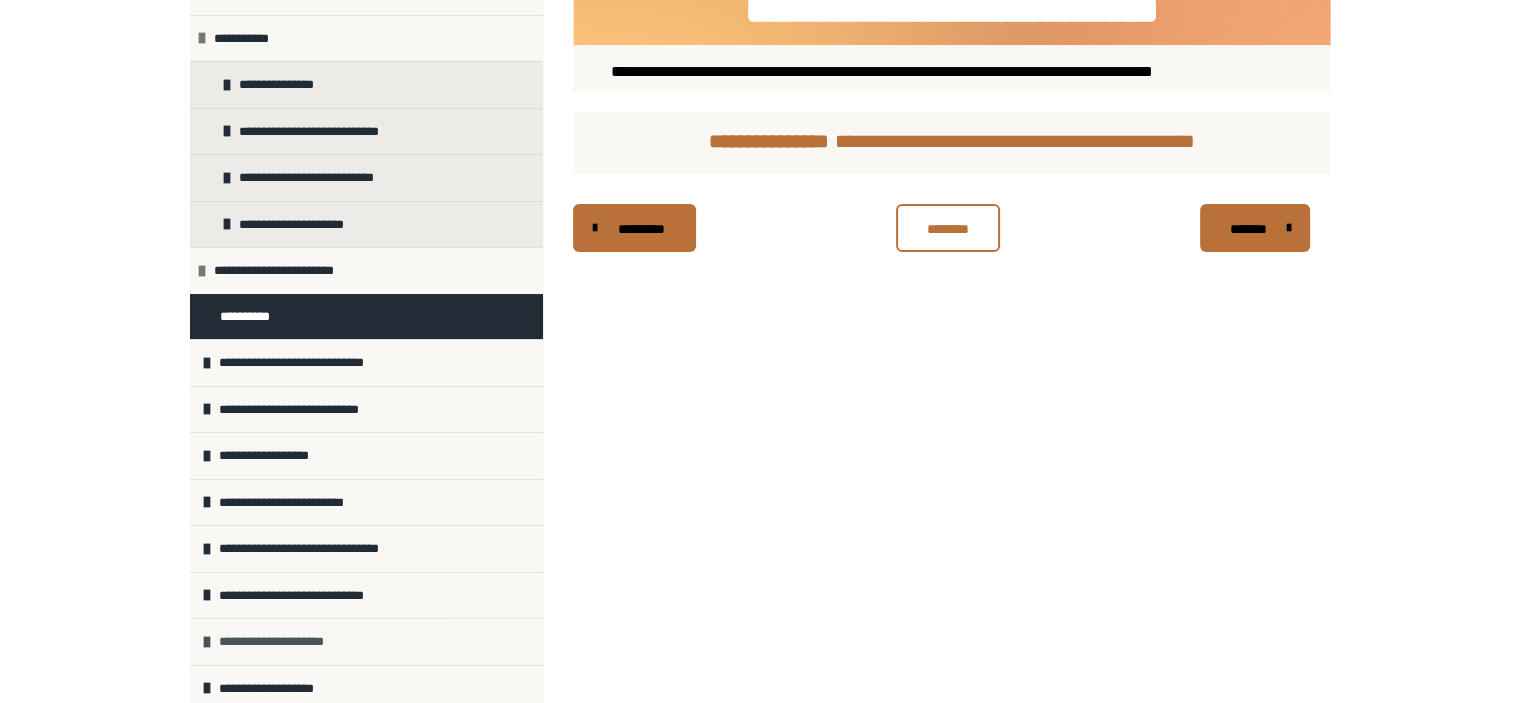 click on "**********" at bounding box center (282, 642) 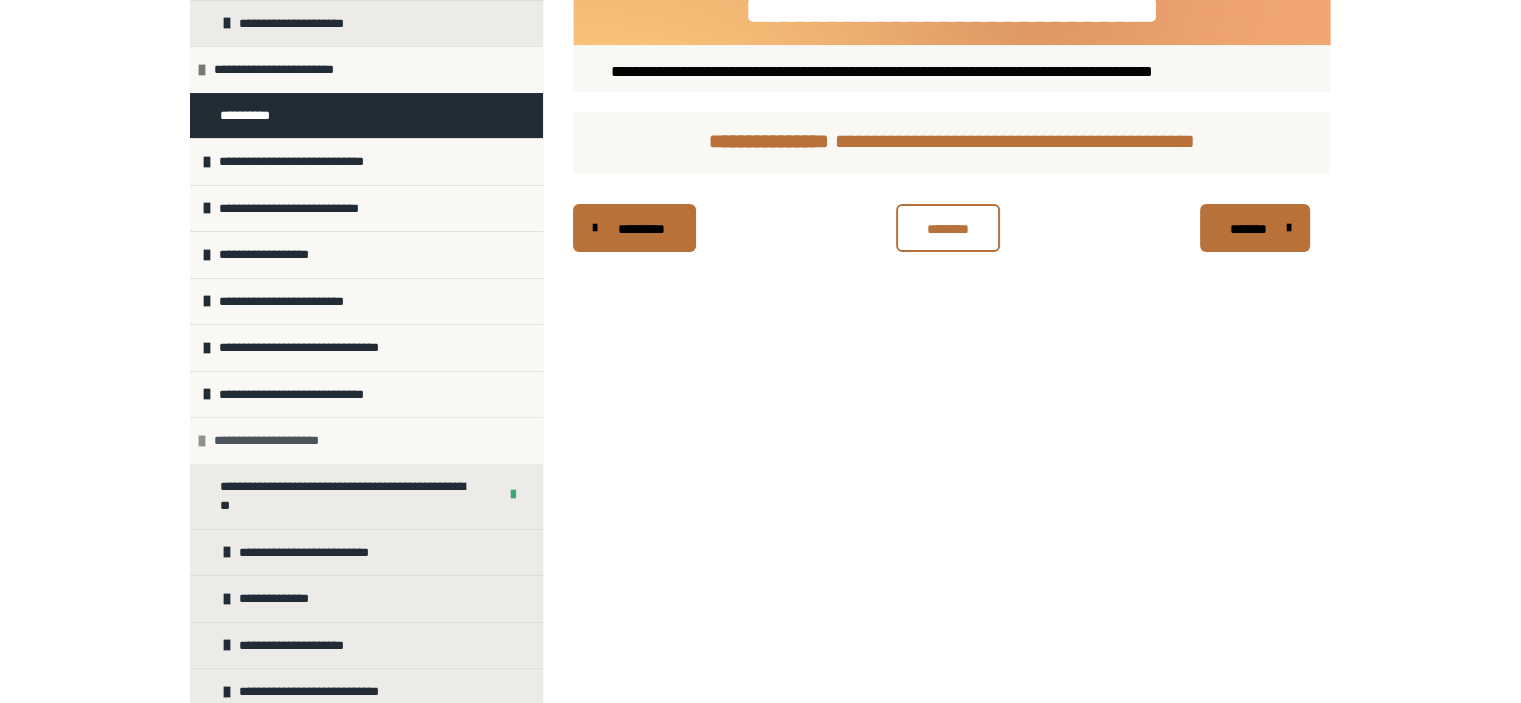 scroll, scrollTop: 340, scrollLeft: 0, axis: vertical 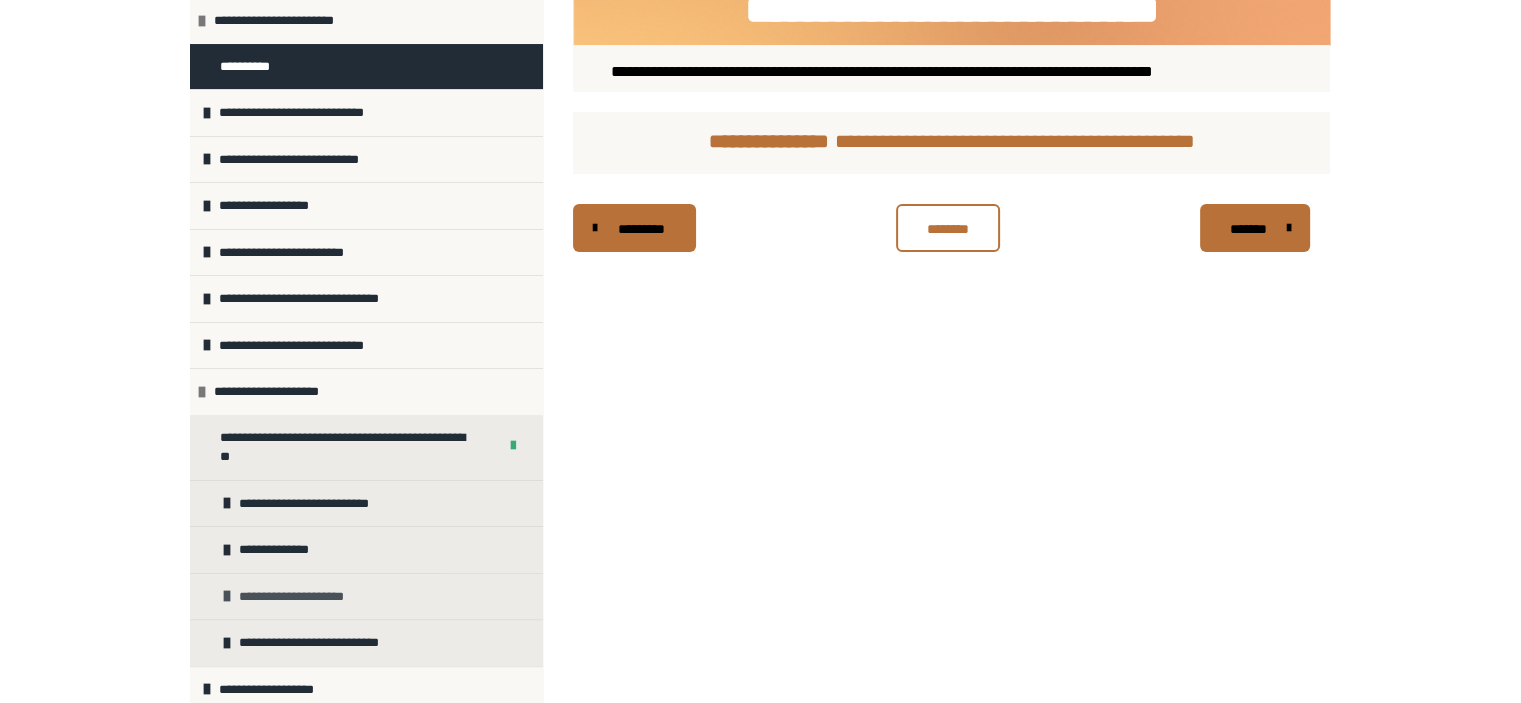 click on "**********" at bounding box center (301, 597) 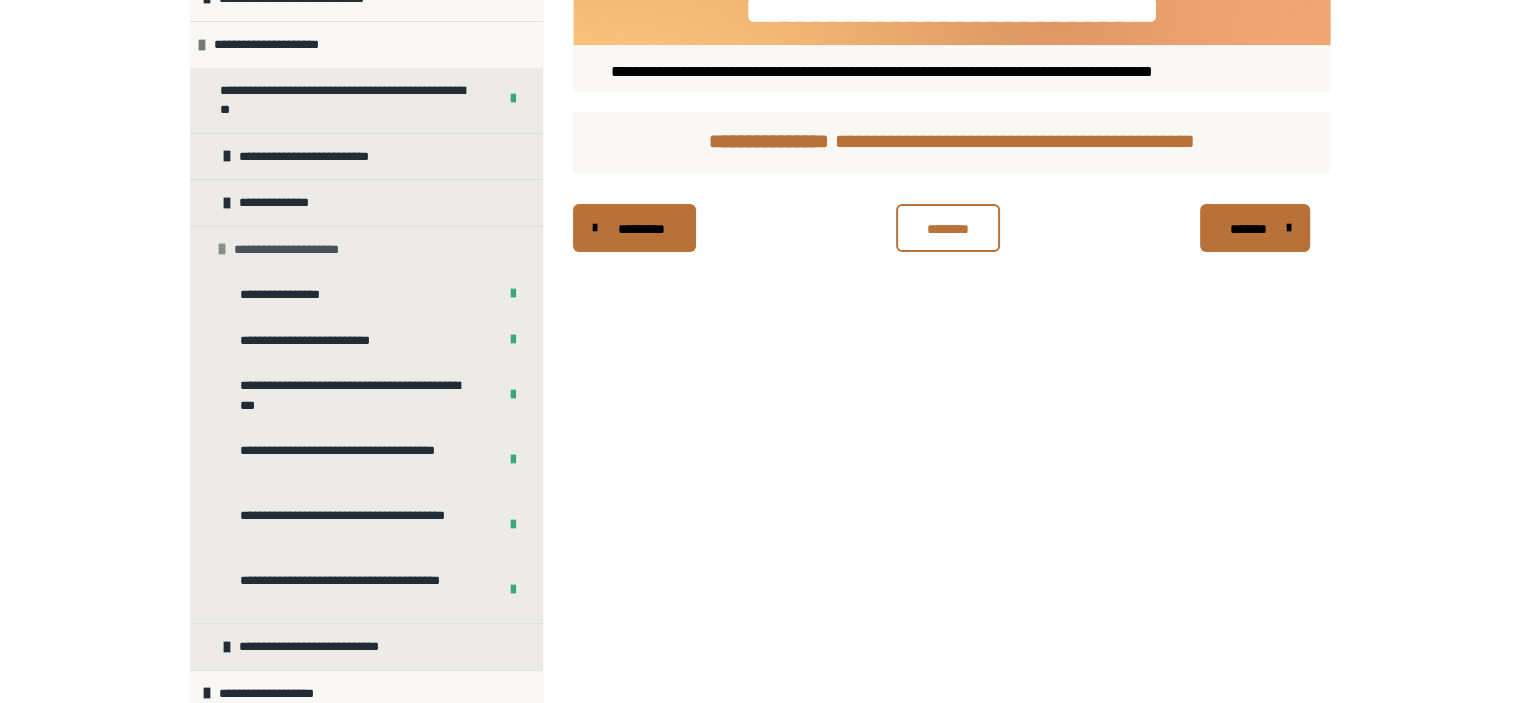 scroll, scrollTop: 691, scrollLeft: 0, axis: vertical 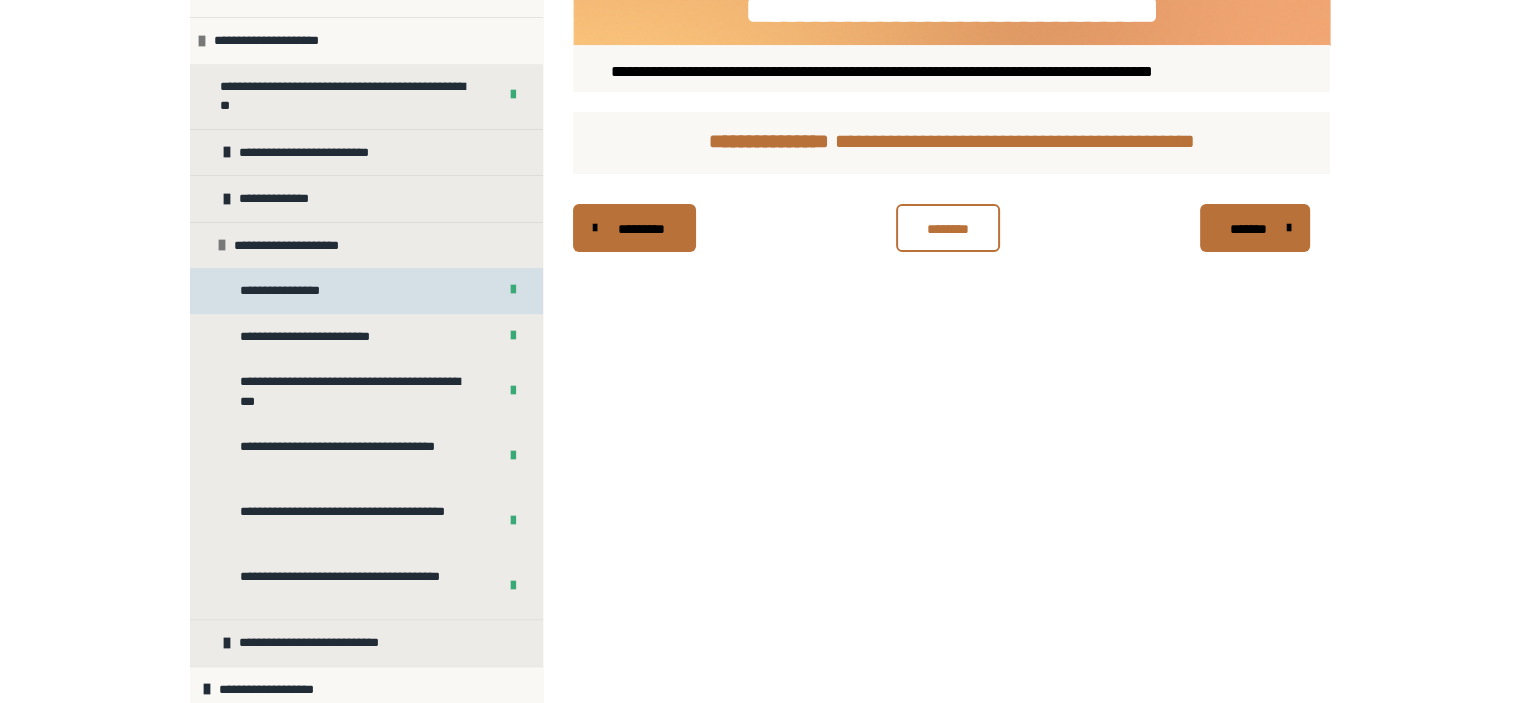 click on "**********" at bounding box center [366, 291] 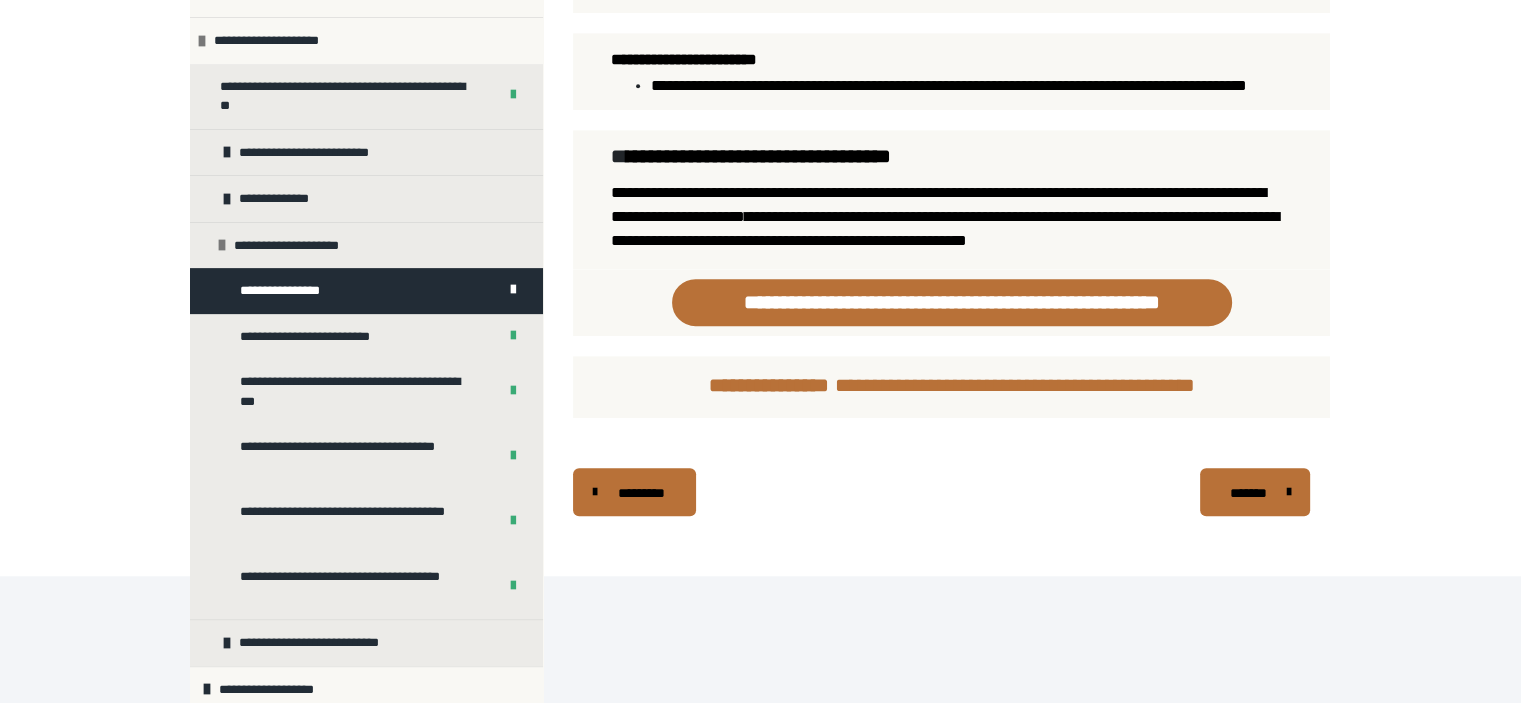 scroll, scrollTop: 1228, scrollLeft: 0, axis: vertical 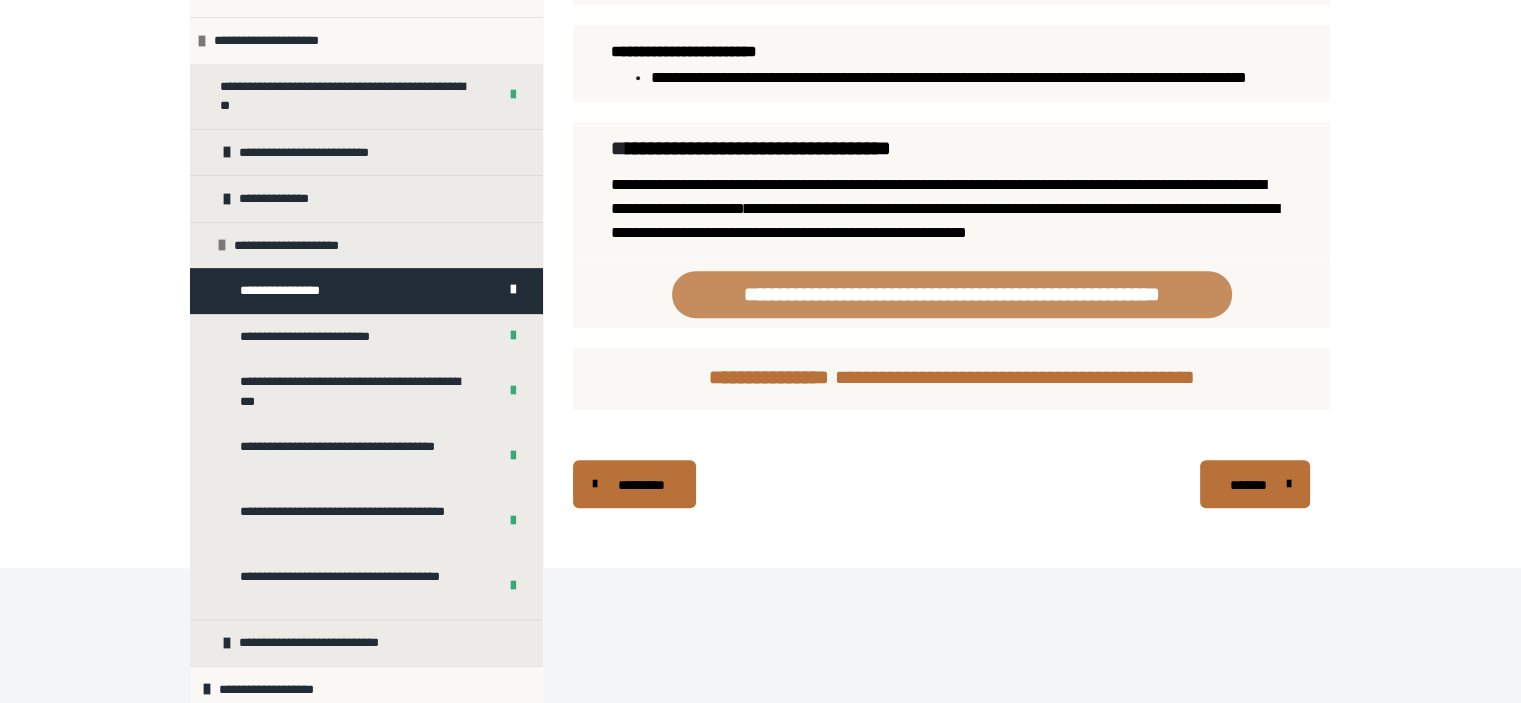 click on "**********" at bounding box center [952, 294] 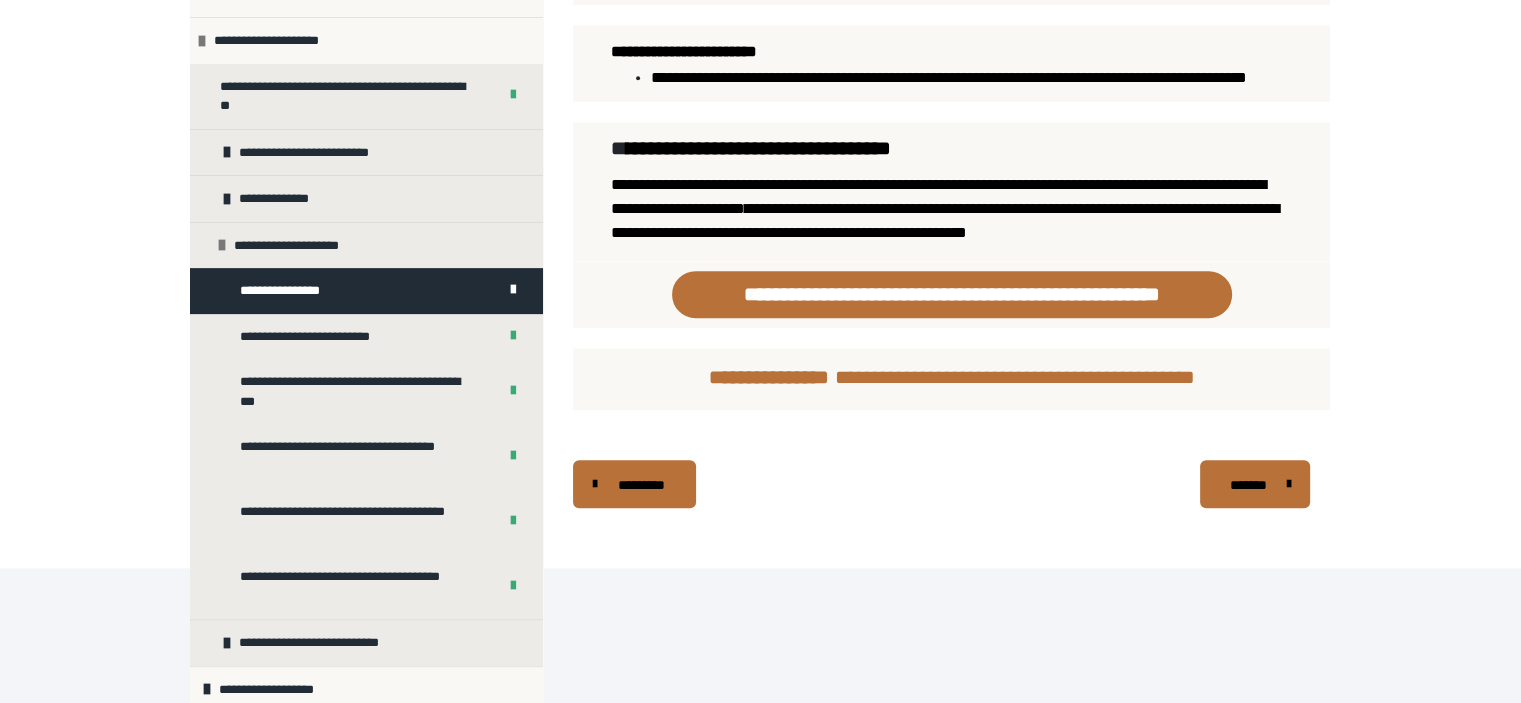 scroll, scrollTop: 1240, scrollLeft: 0, axis: vertical 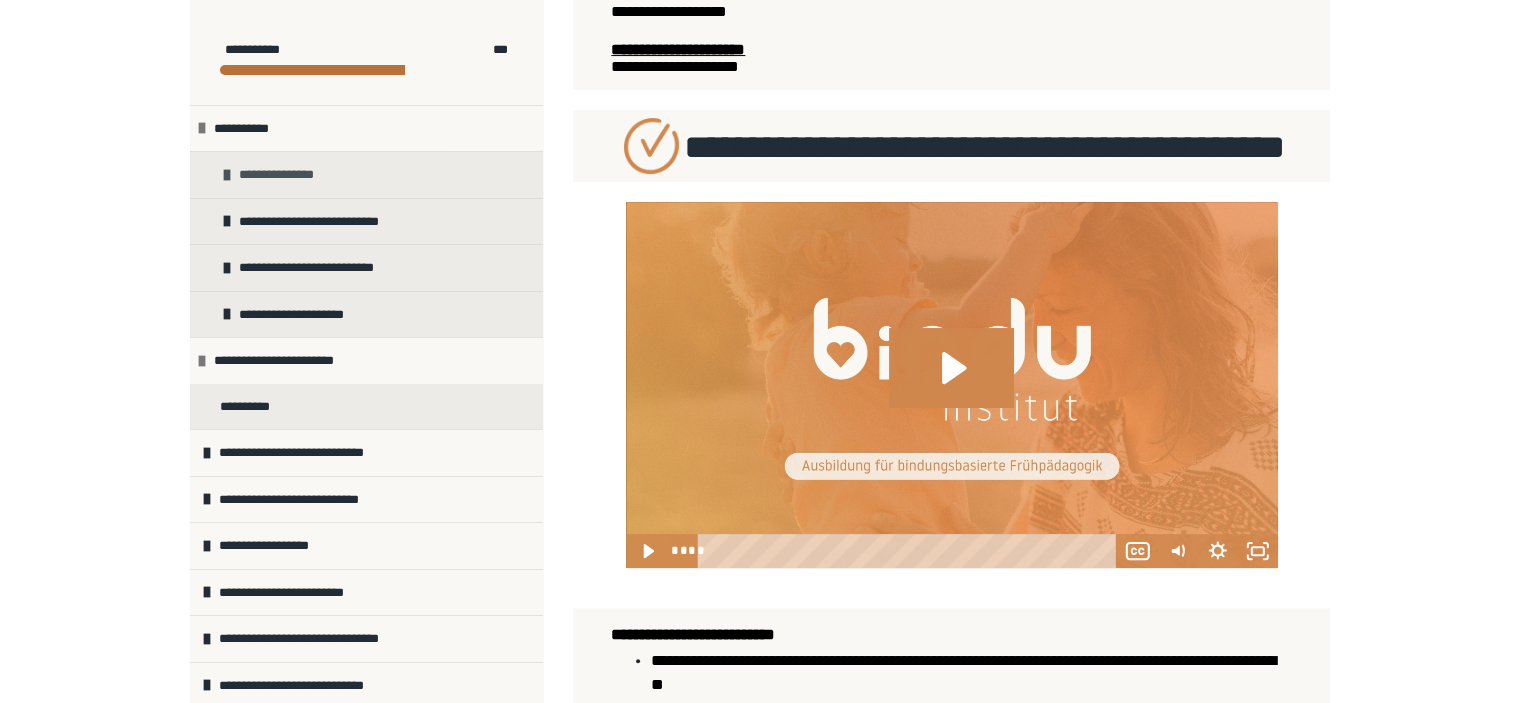 click on "**********" at bounding box center (280, 175) 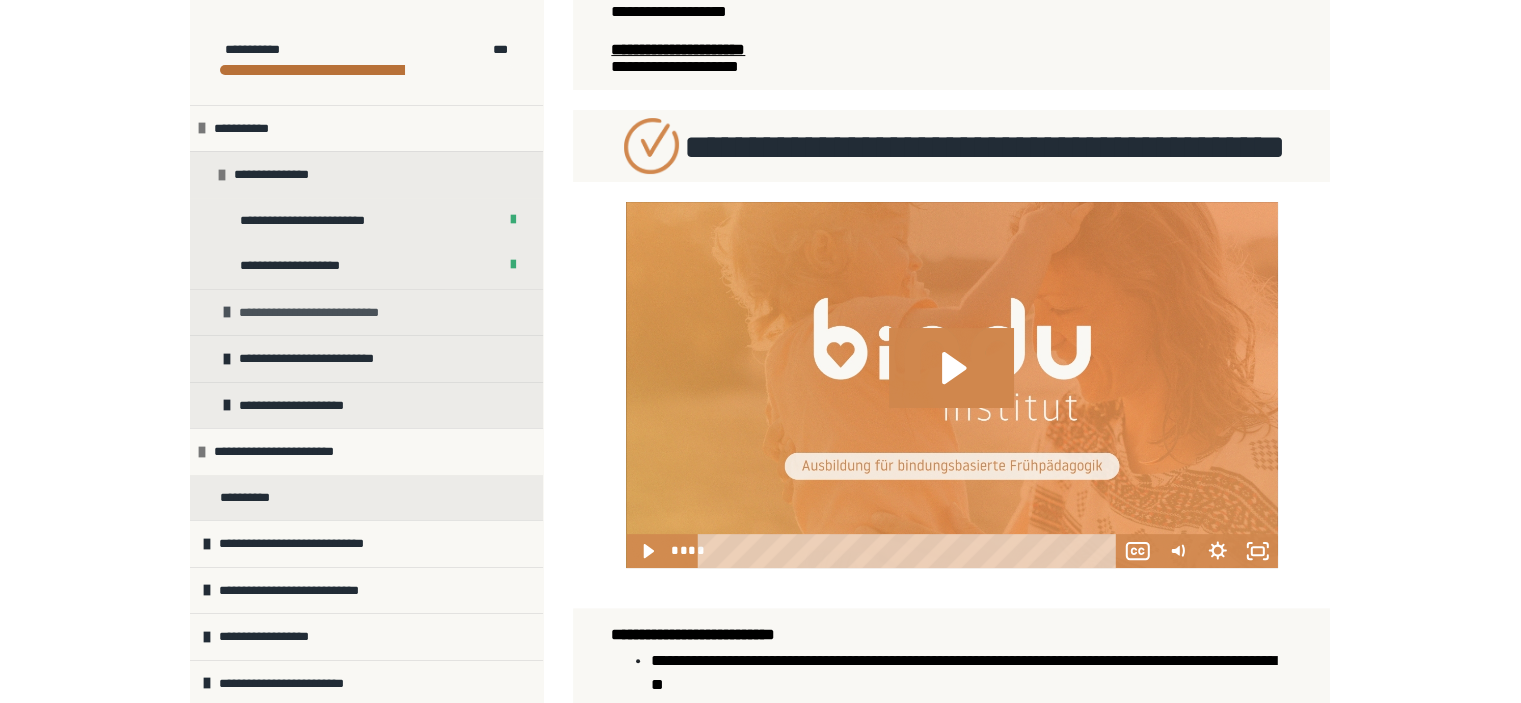 click on "**********" at bounding box center (321, 313) 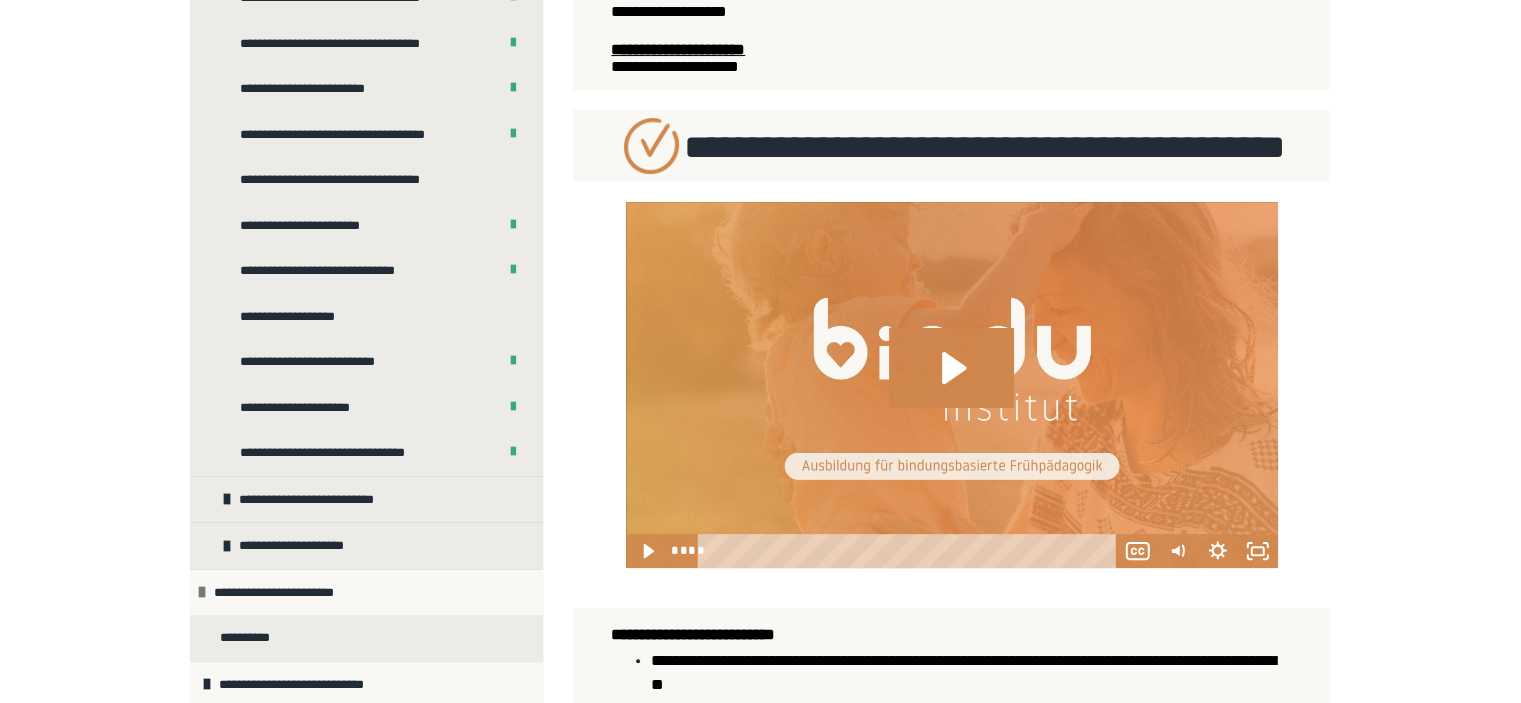 scroll, scrollTop: 364, scrollLeft: 0, axis: vertical 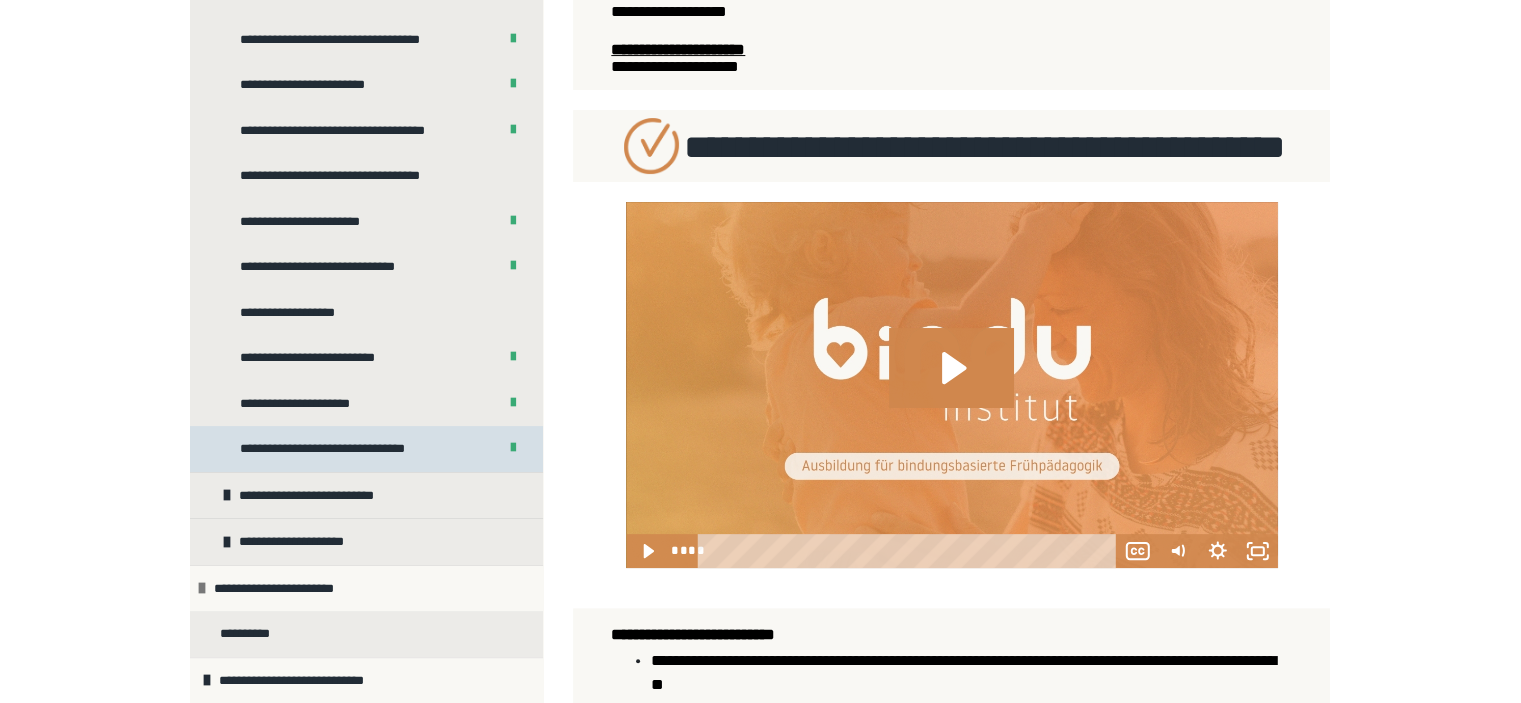 click on "**********" at bounding box center [335, 449] 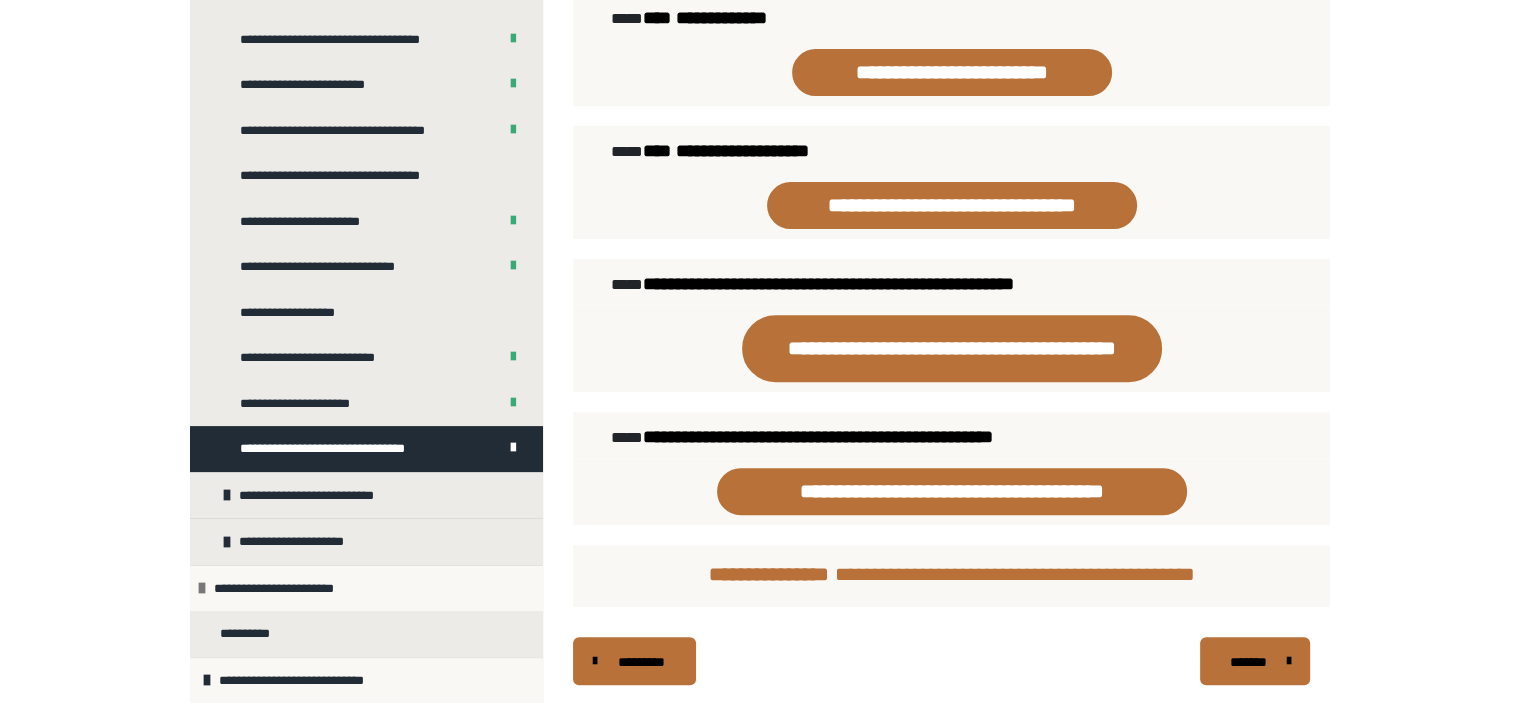scroll, scrollTop: 692, scrollLeft: 0, axis: vertical 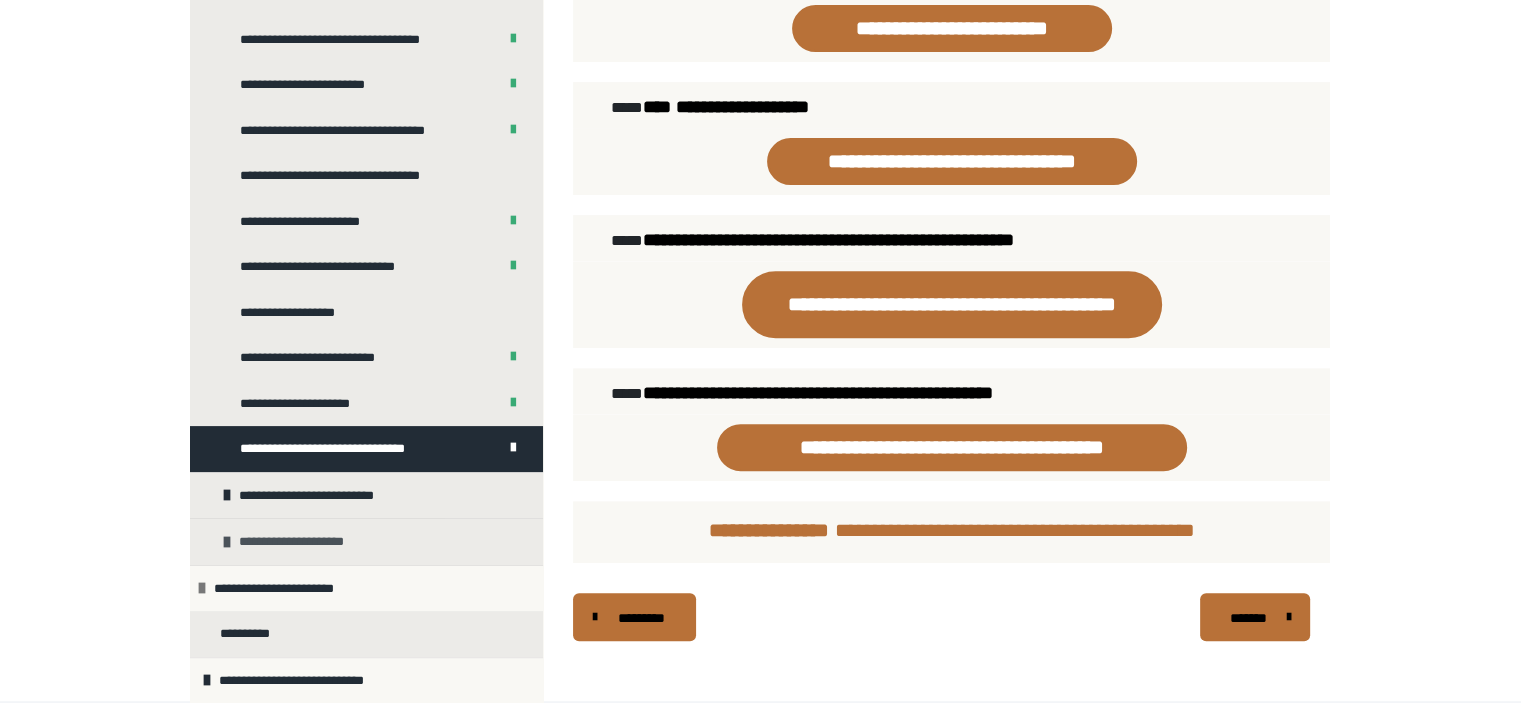 click on "**********" at bounding box center (300, 542) 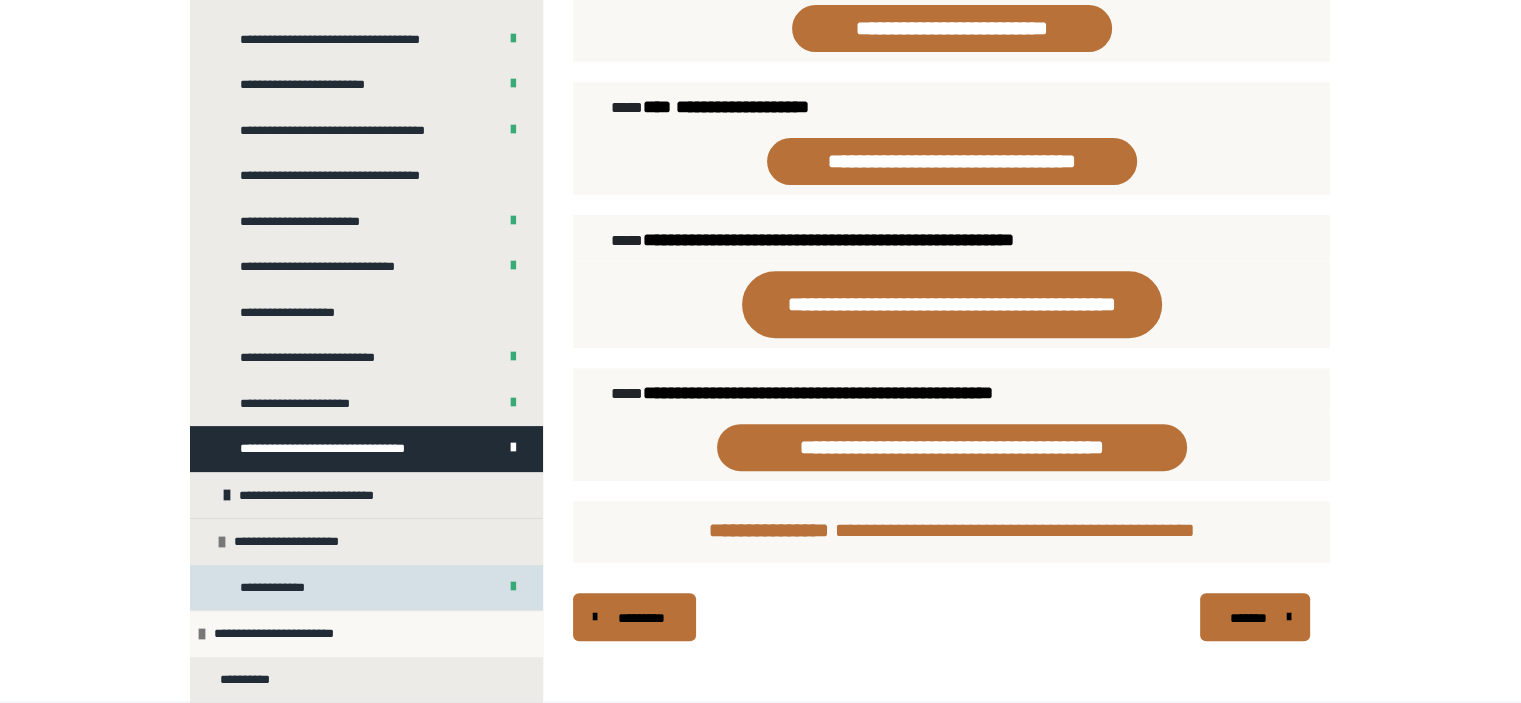 click on "**********" at bounding box center [278, 588] 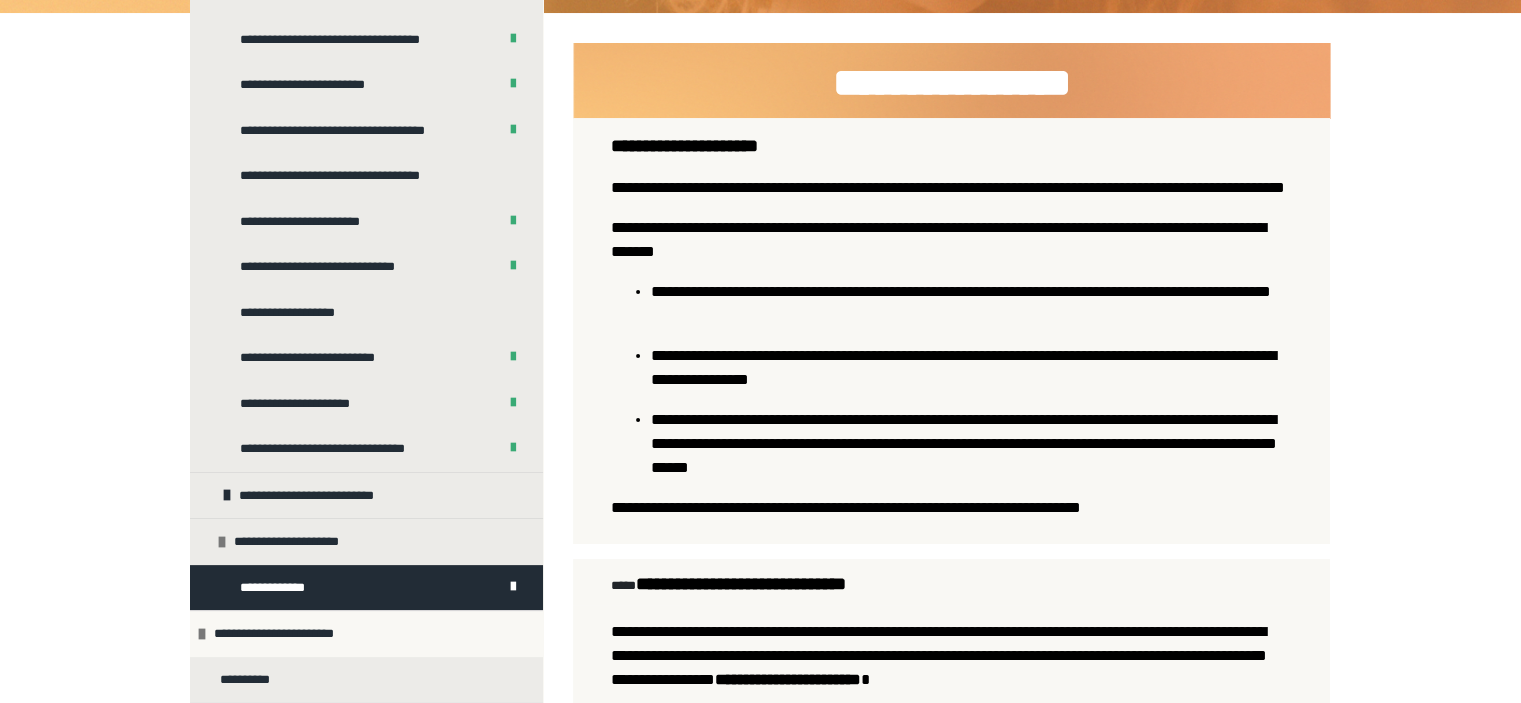 scroll, scrollTop: 56, scrollLeft: 0, axis: vertical 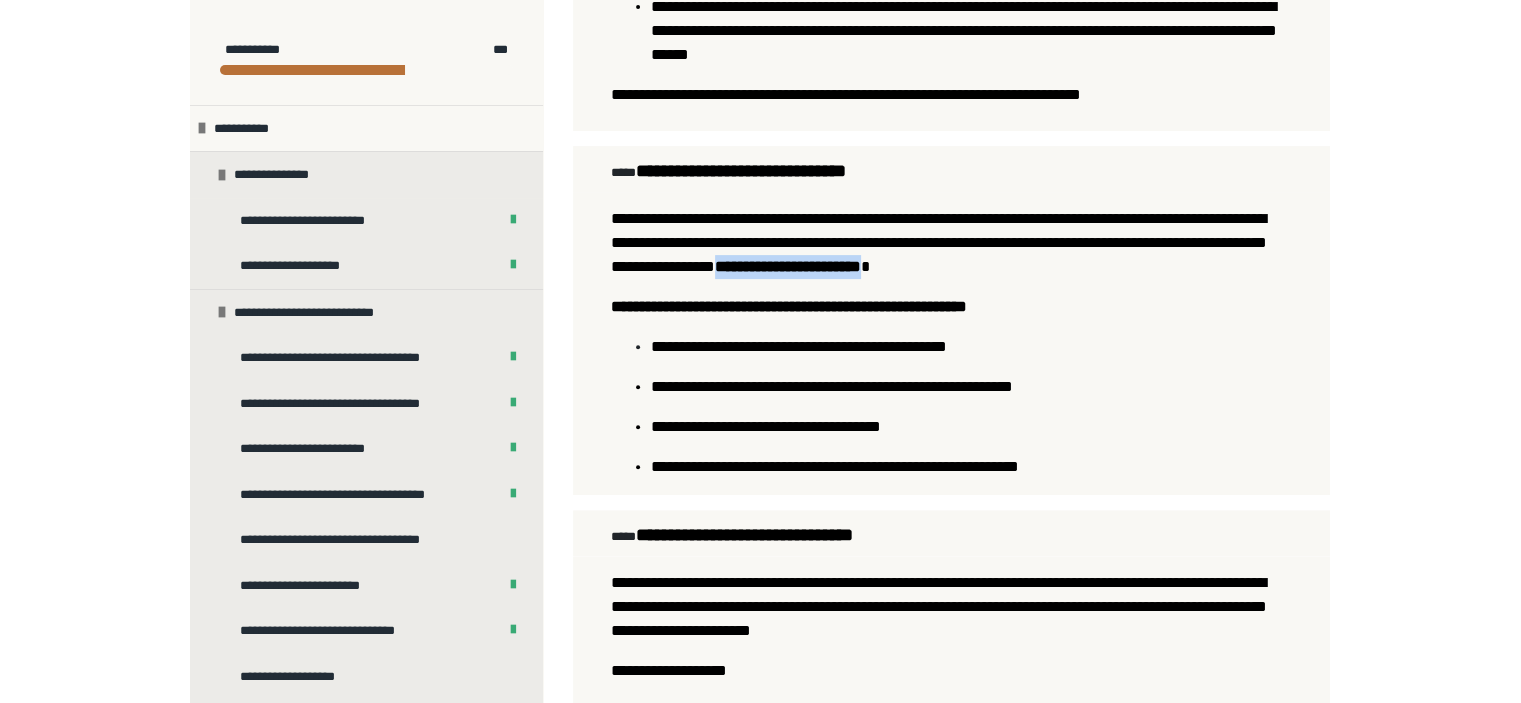 drag, startPoint x: 1005, startPoint y: 294, endPoint x: 1183, endPoint y: 300, distance: 178.10109 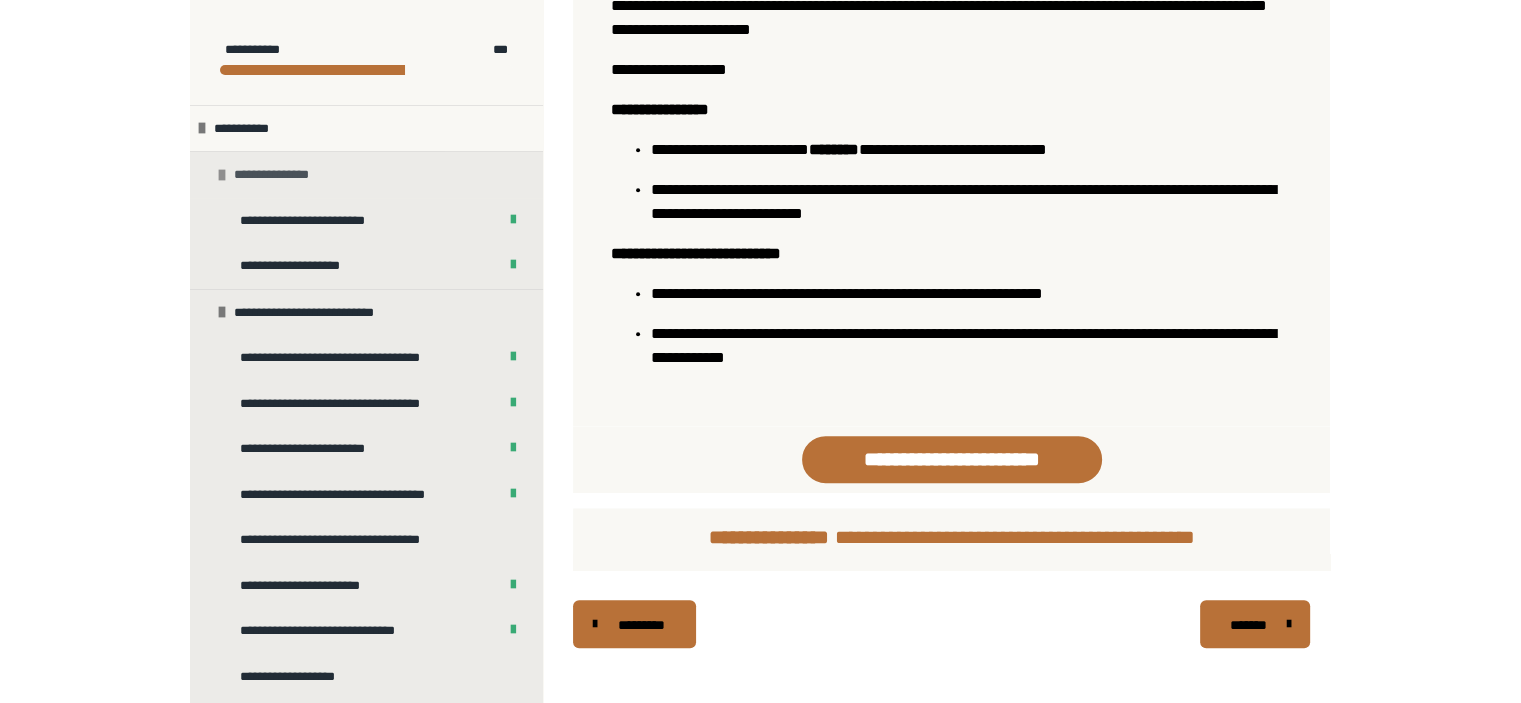 scroll, scrollTop: 1322, scrollLeft: 0, axis: vertical 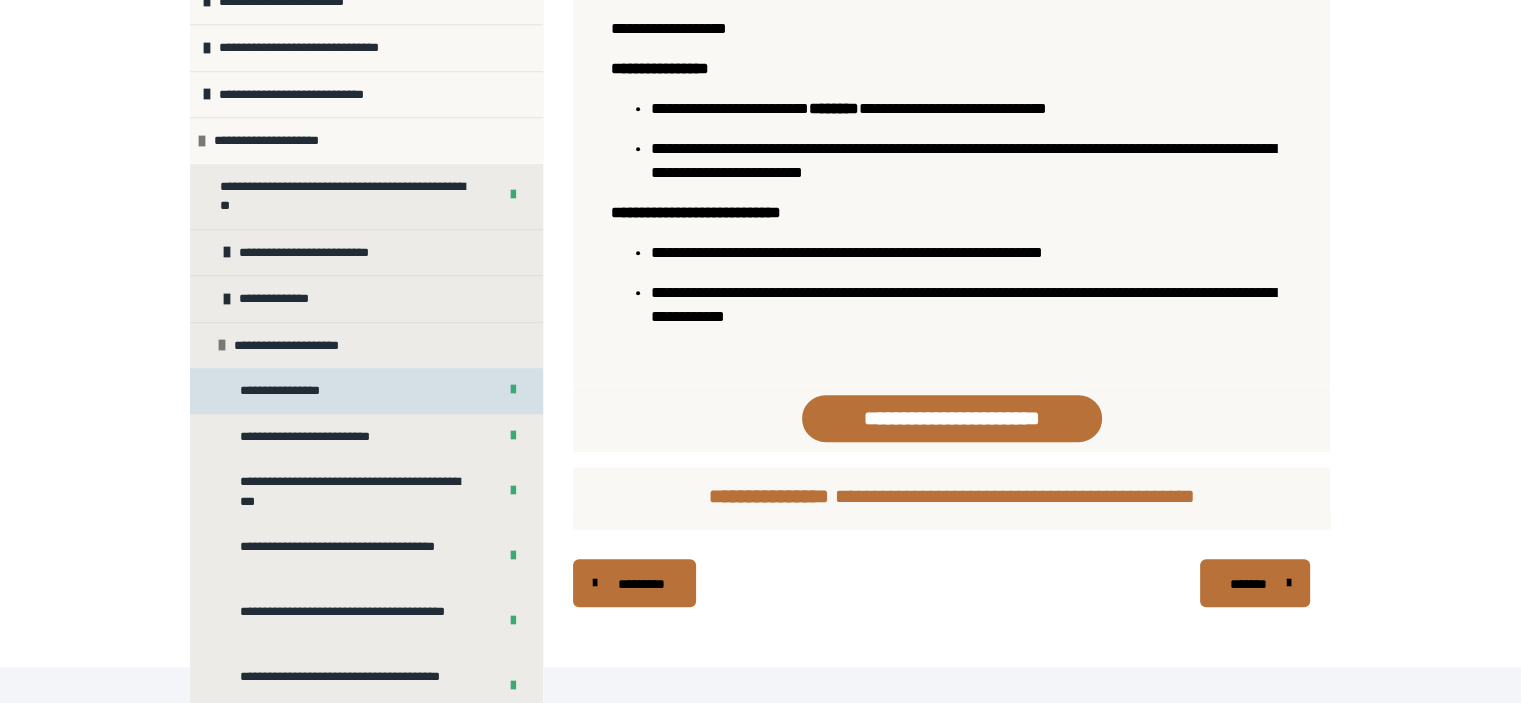 click on "**********" at bounding box center [284, 391] 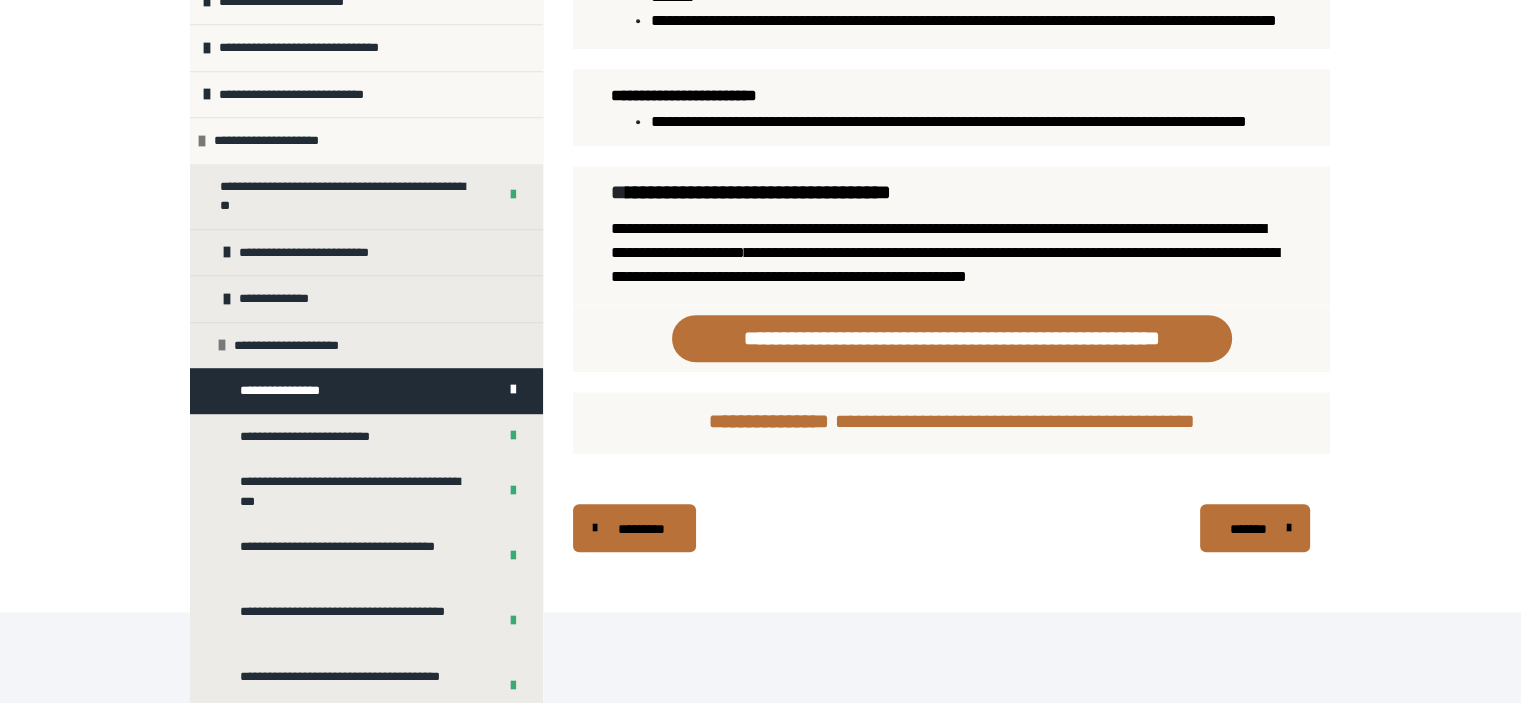scroll, scrollTop: 1233, scrollLeft: 0, axis: vertical 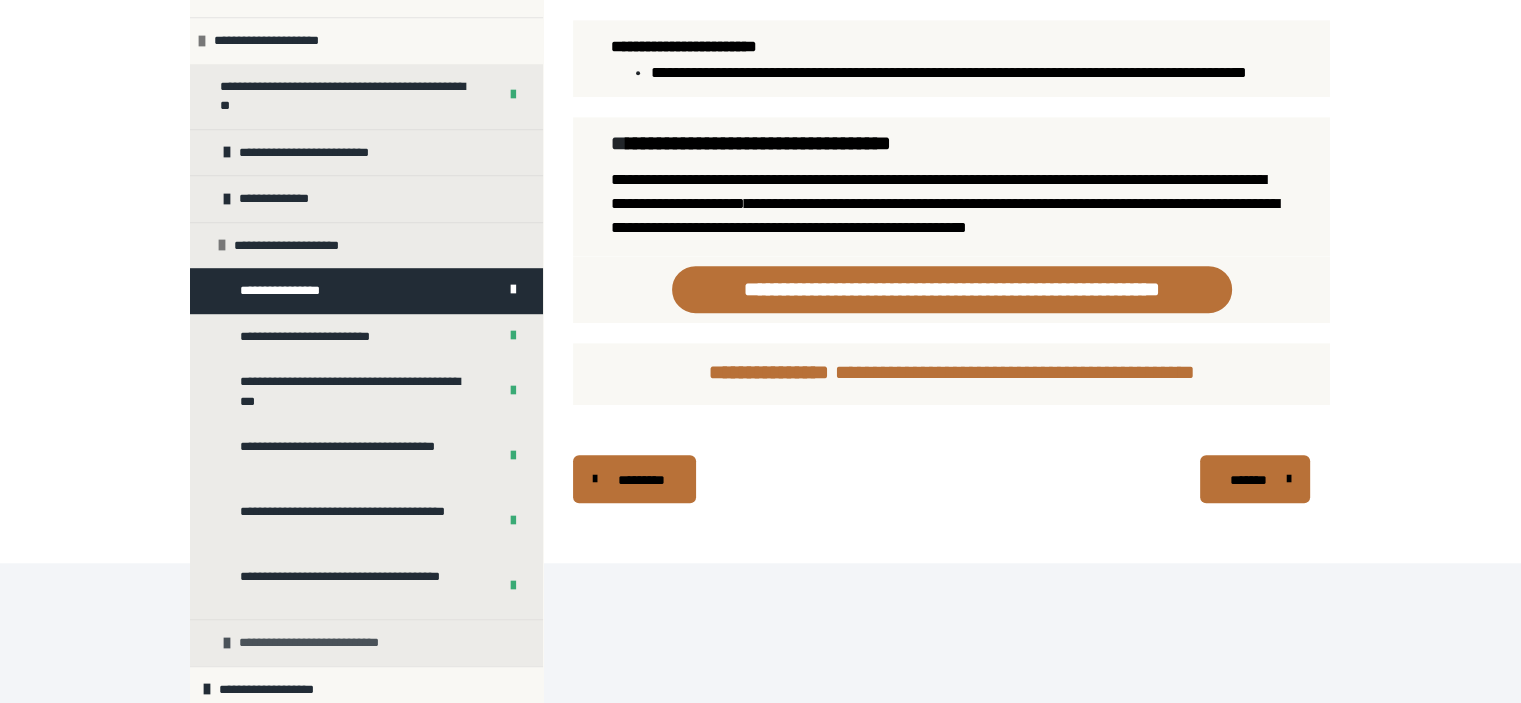click on "**********" at bounding box center [322, 643] 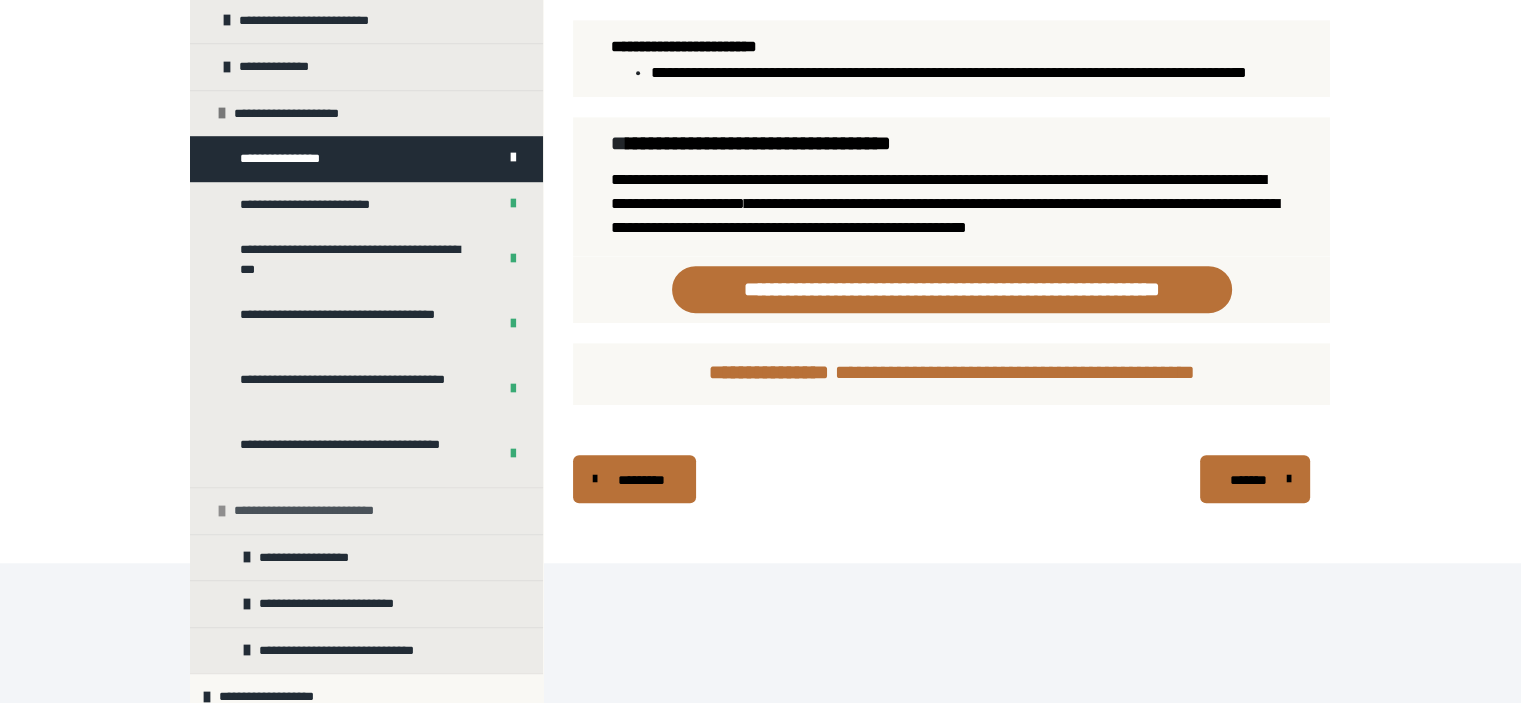 scroll, scrollTop: 1467, scrollLeft: 0, axis: vertical 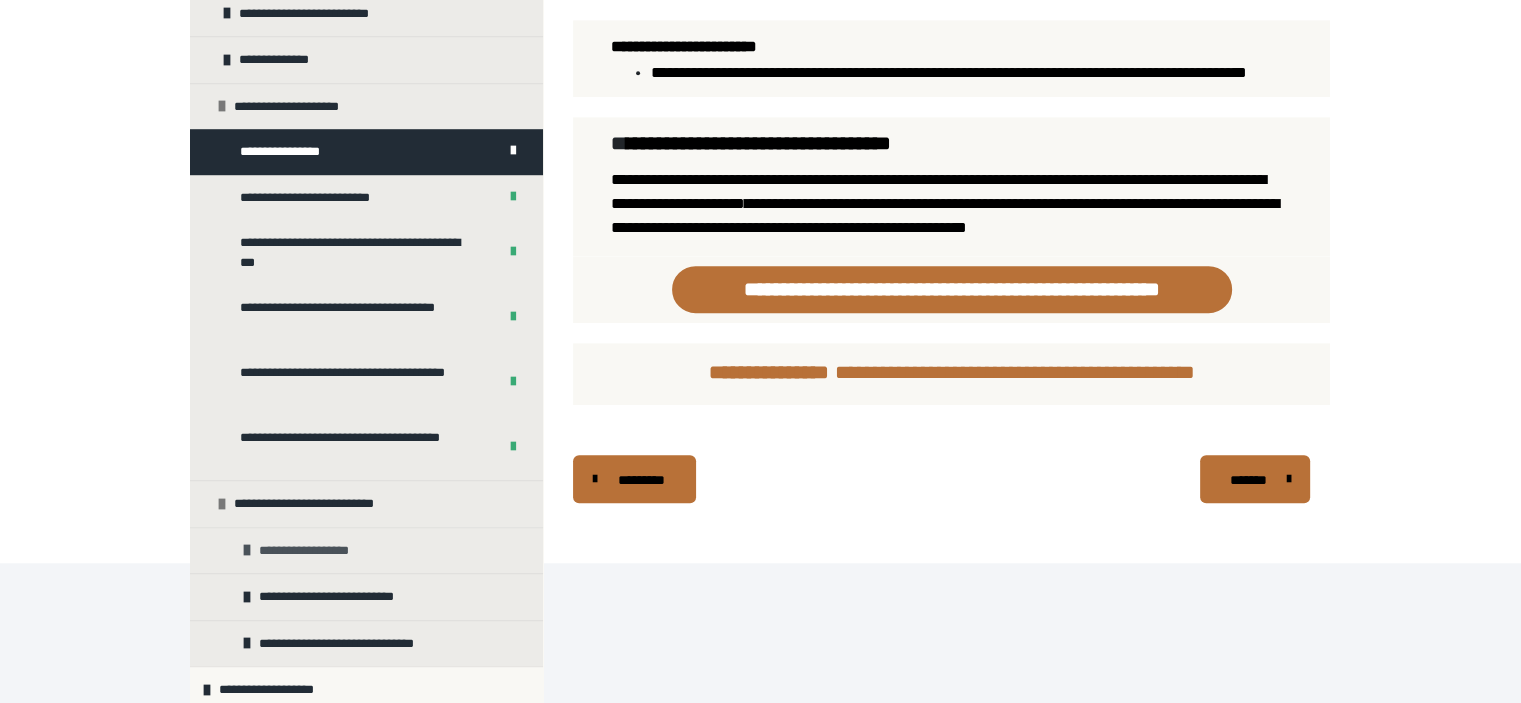 click on "**********" at bounding box center [311, 551] 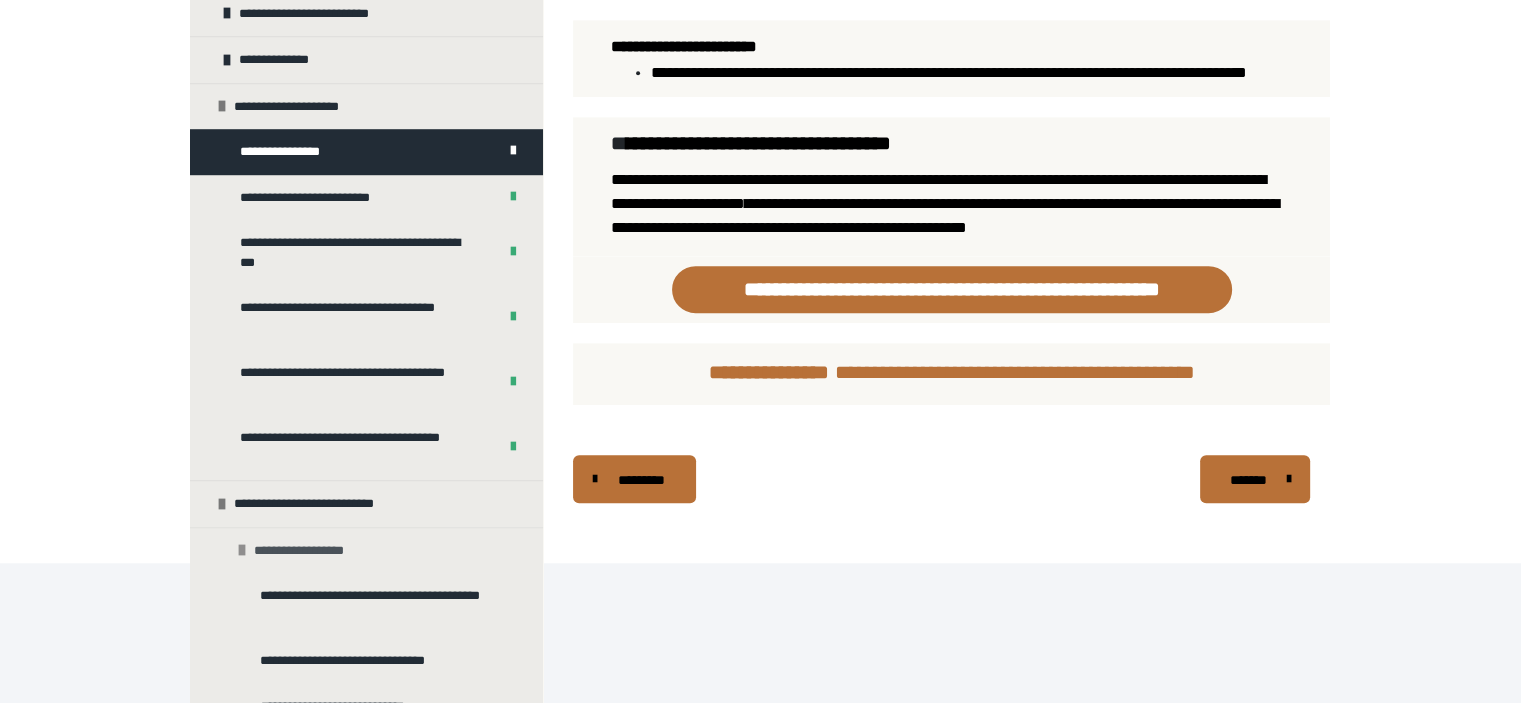 click on "**********" at bounding box center [306, 551] 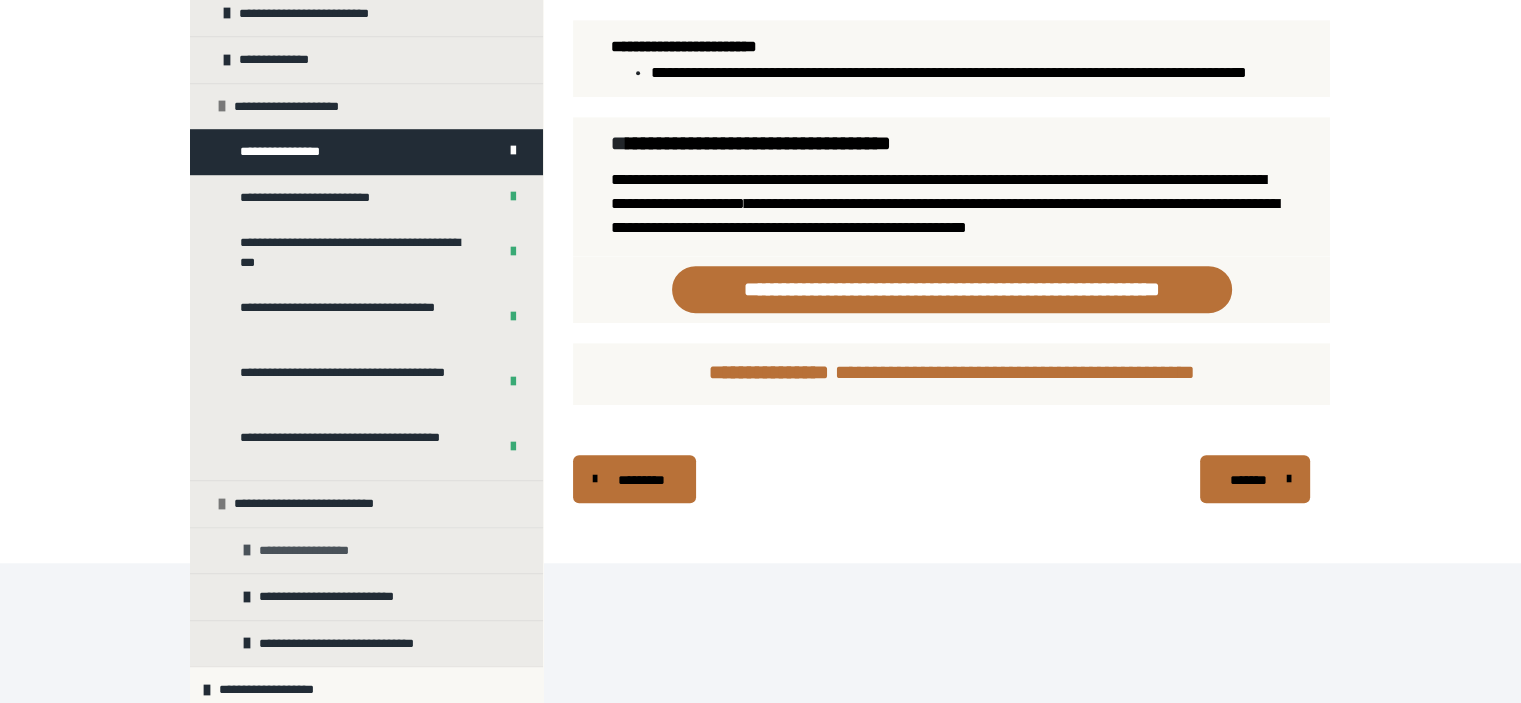 click on "**********" at bounding box center [311, 551] 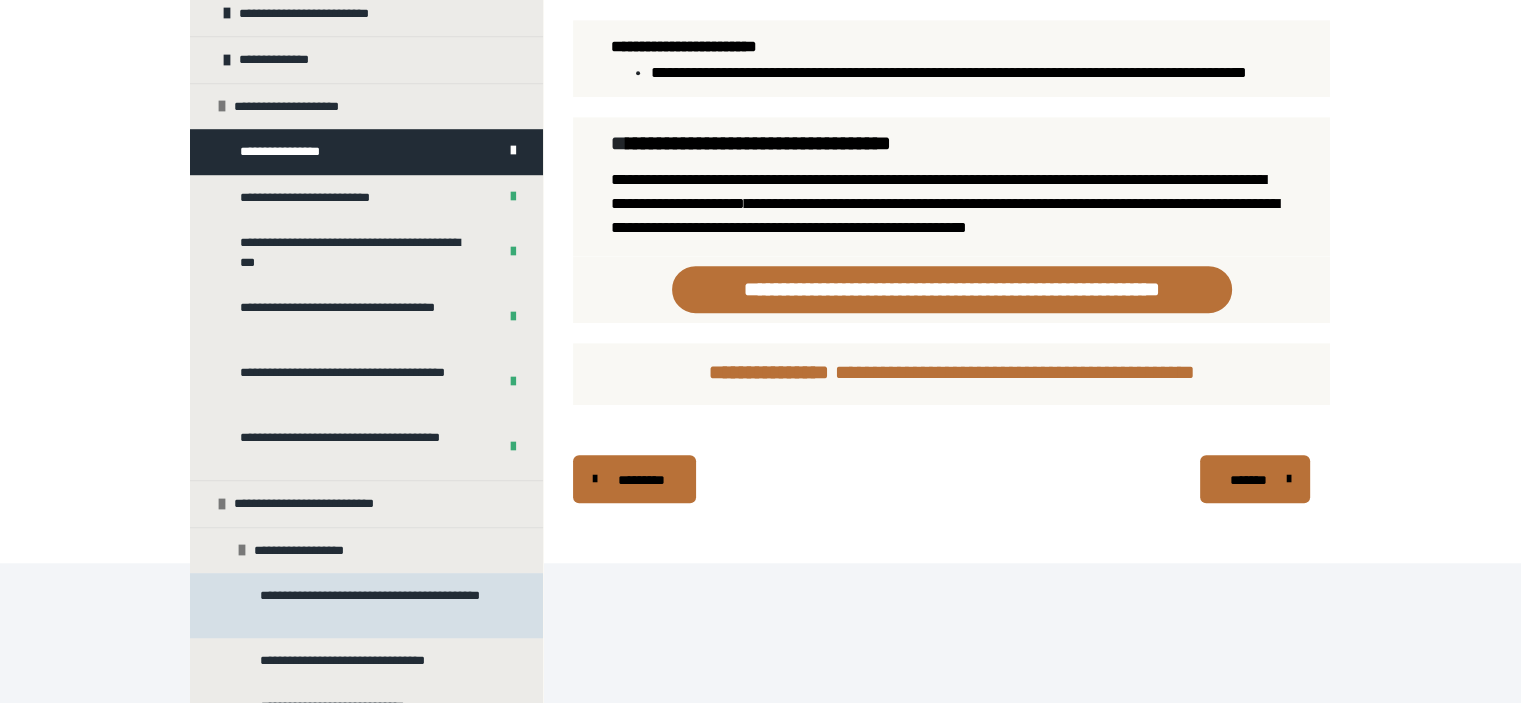 click on "**********" at bounding box center (371, 605) 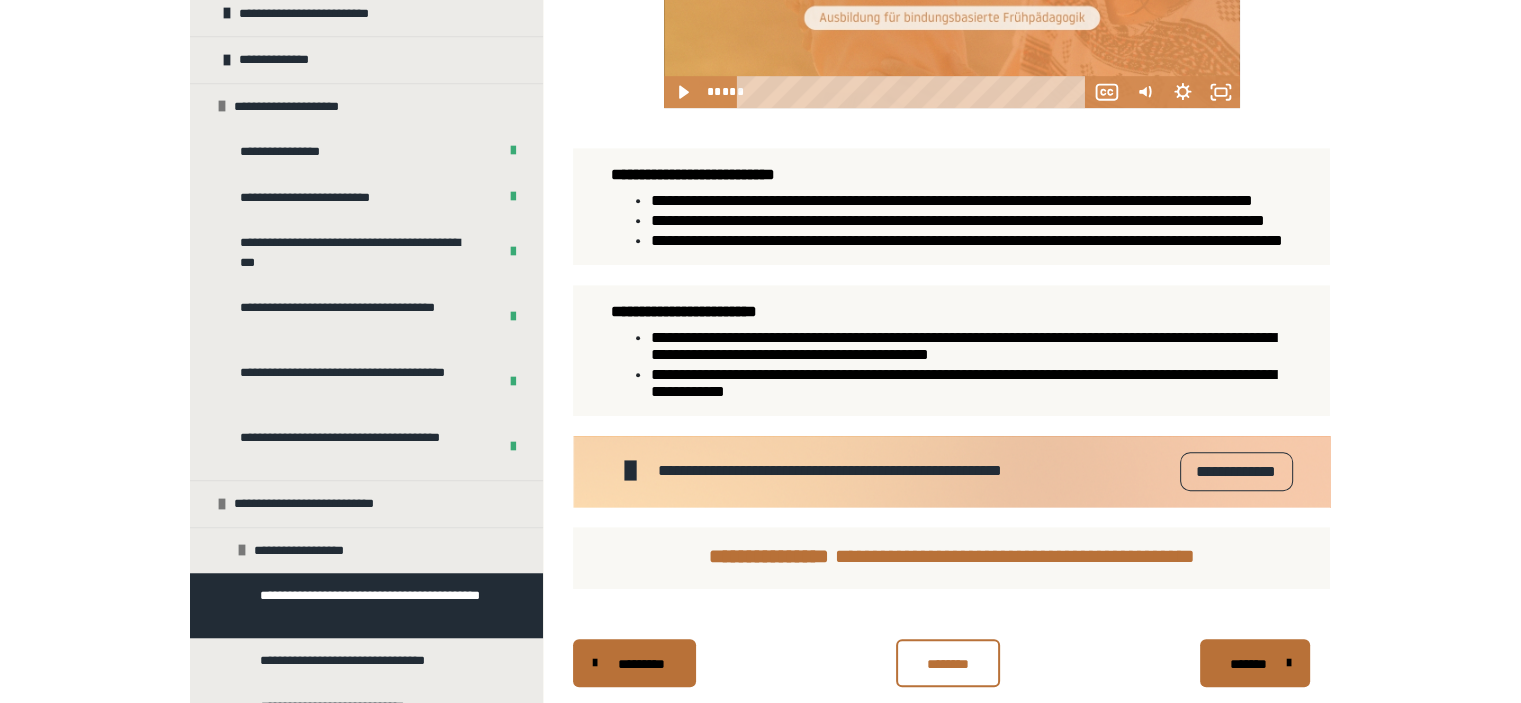 scroll, scrollTop: 1052, scrollLeft: 0, axis: vertical 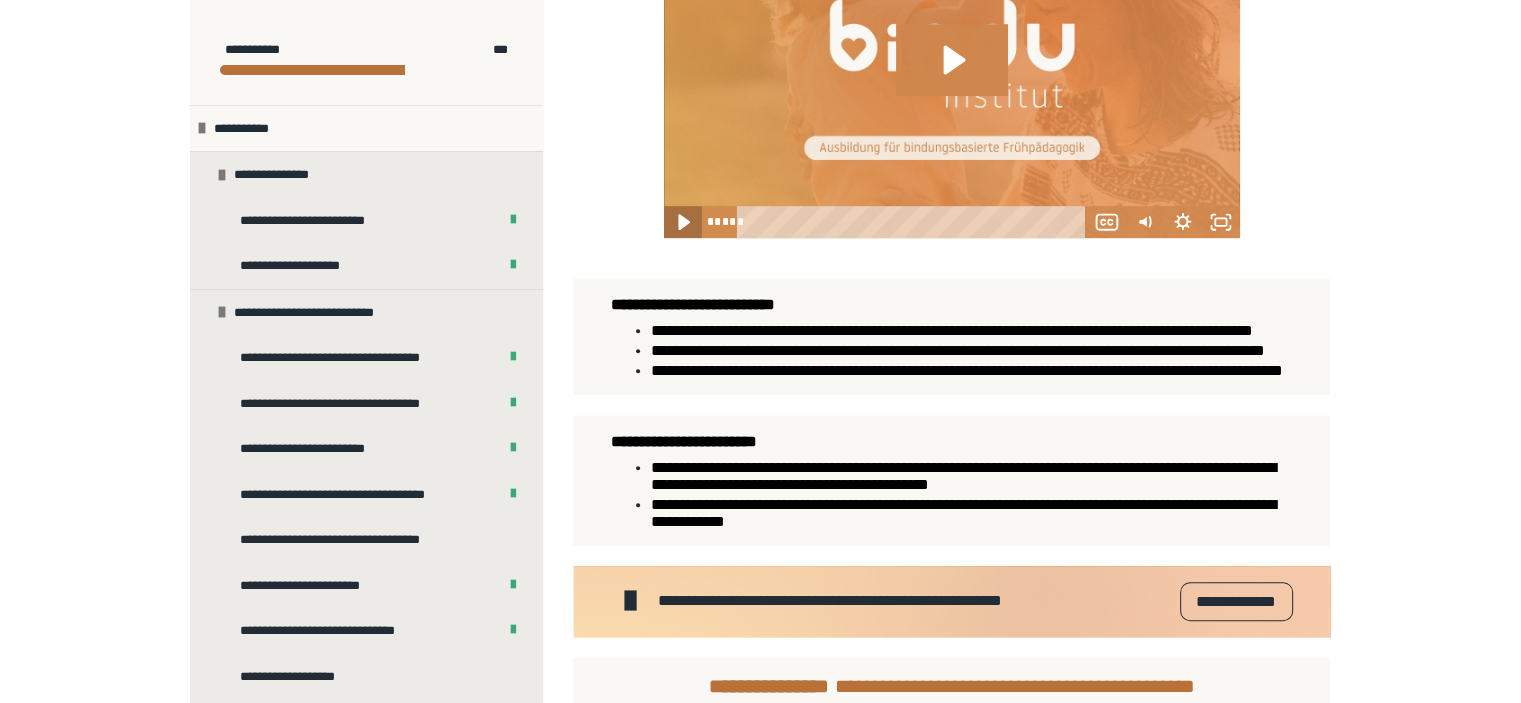 click 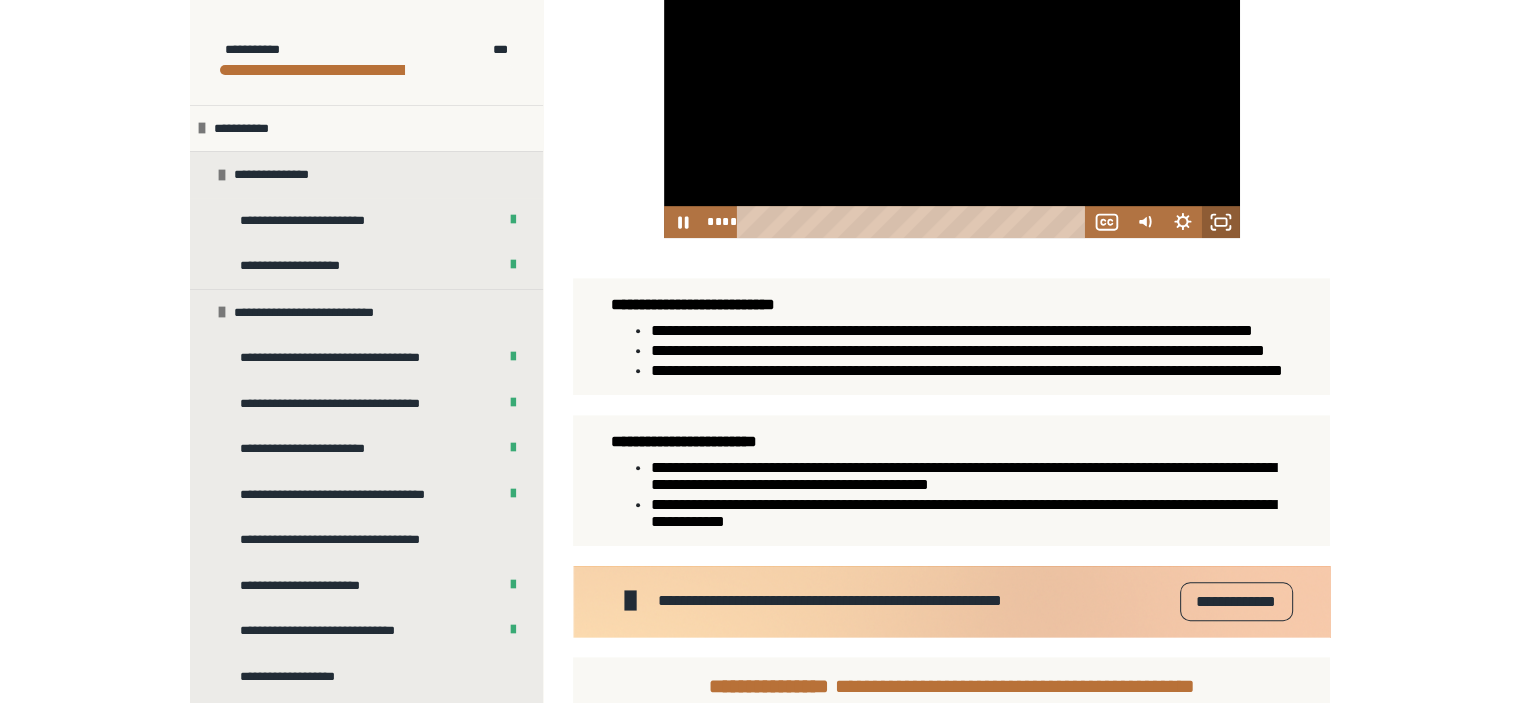 click 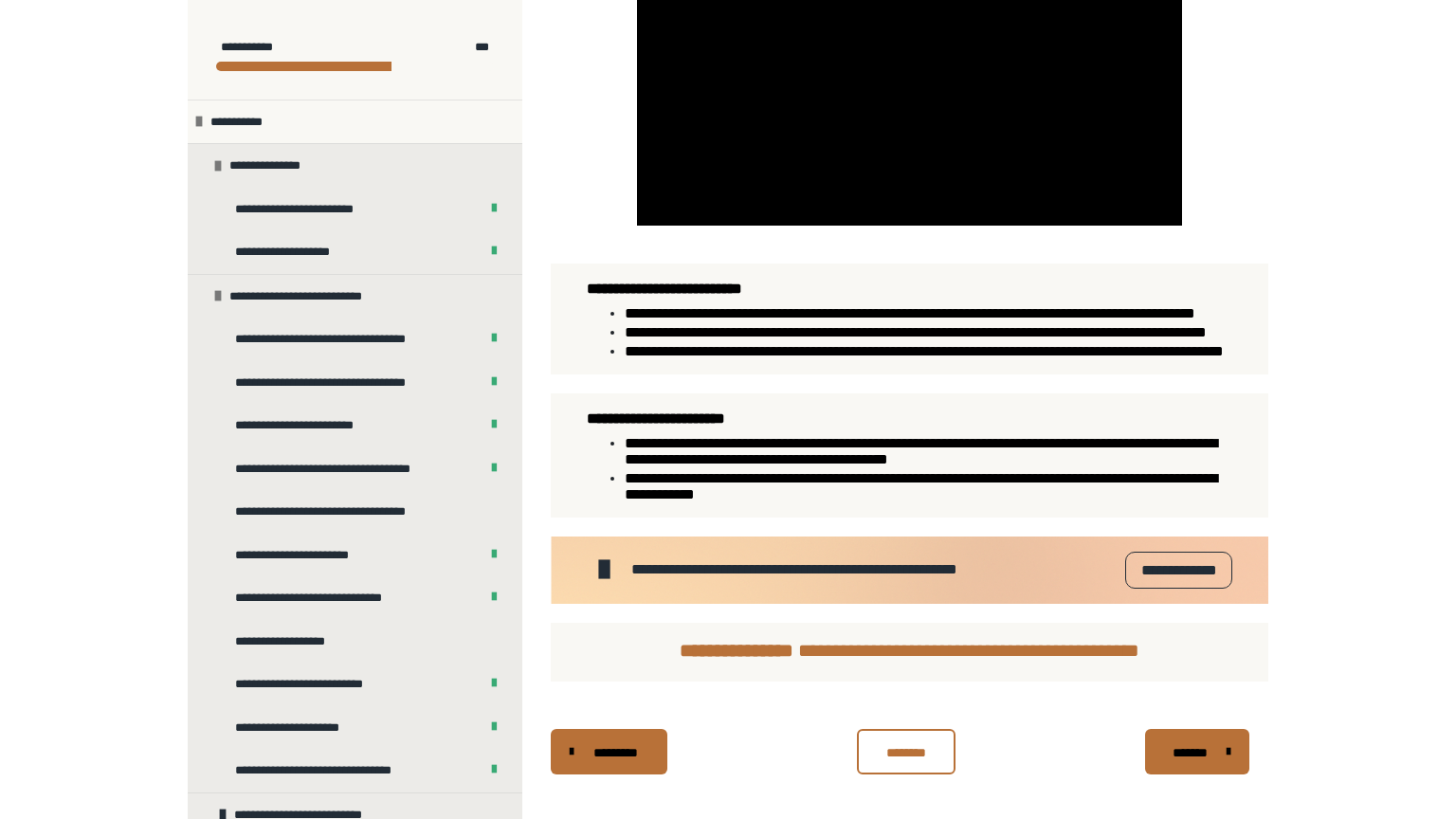 type 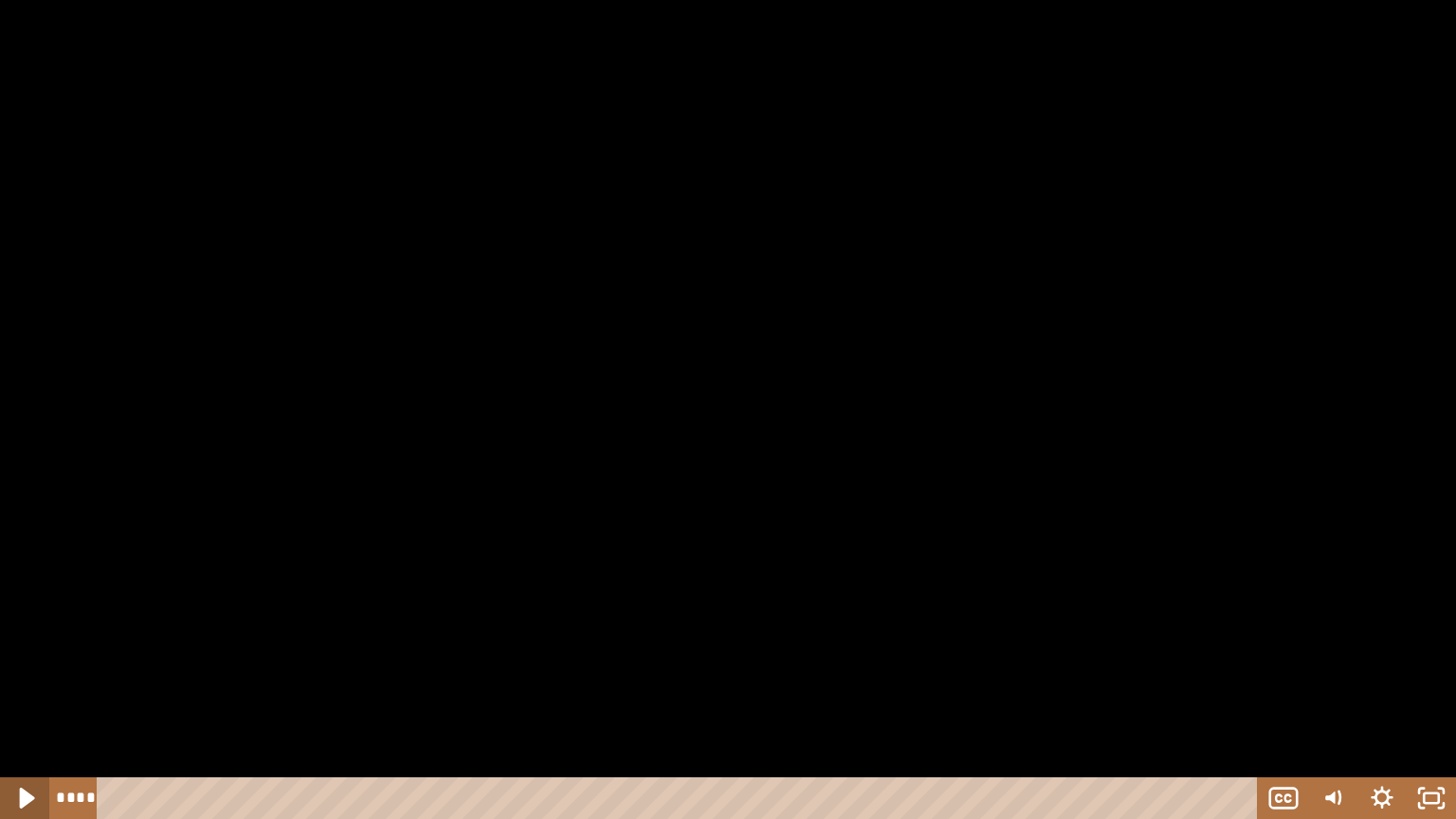click 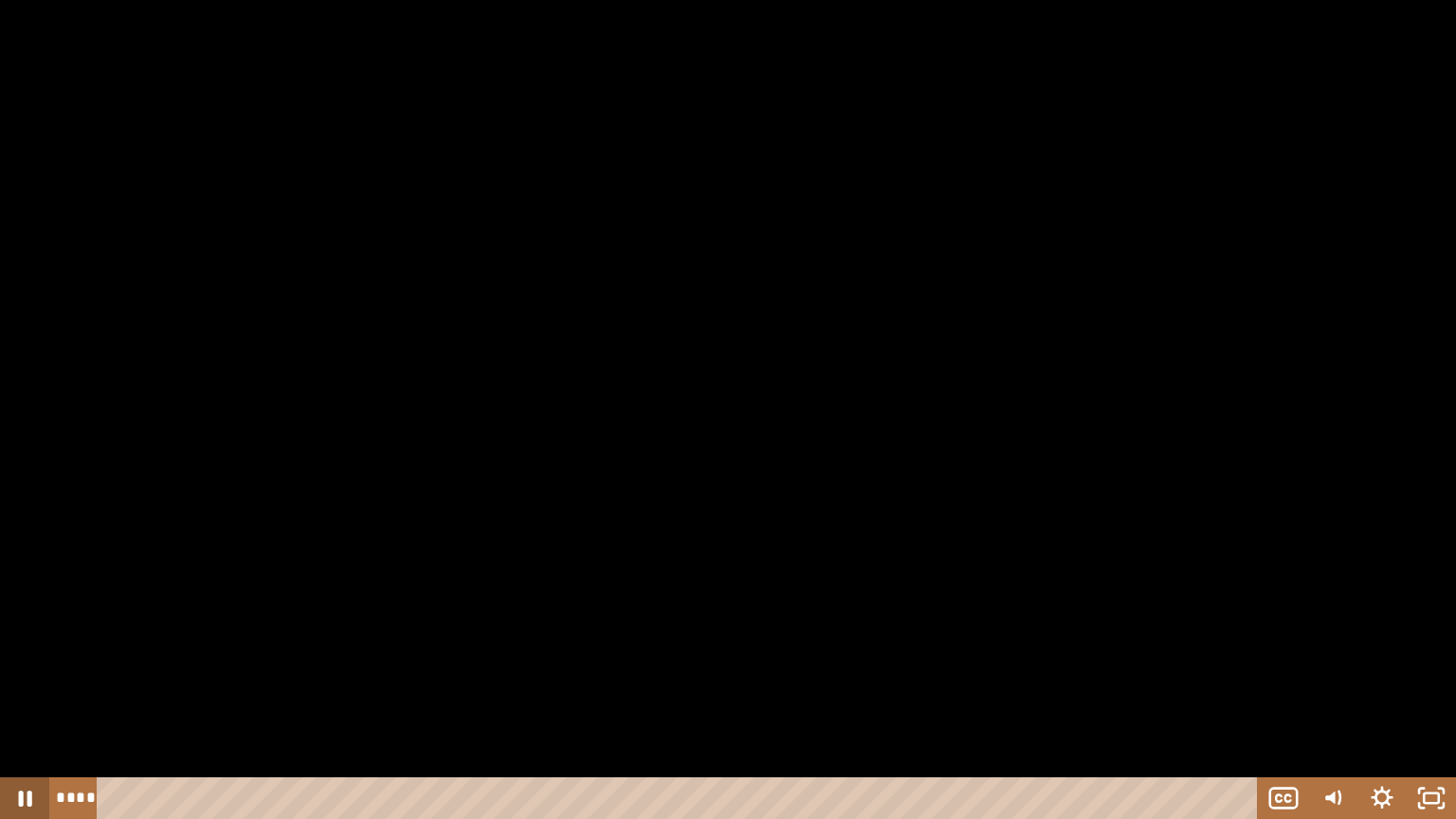 type 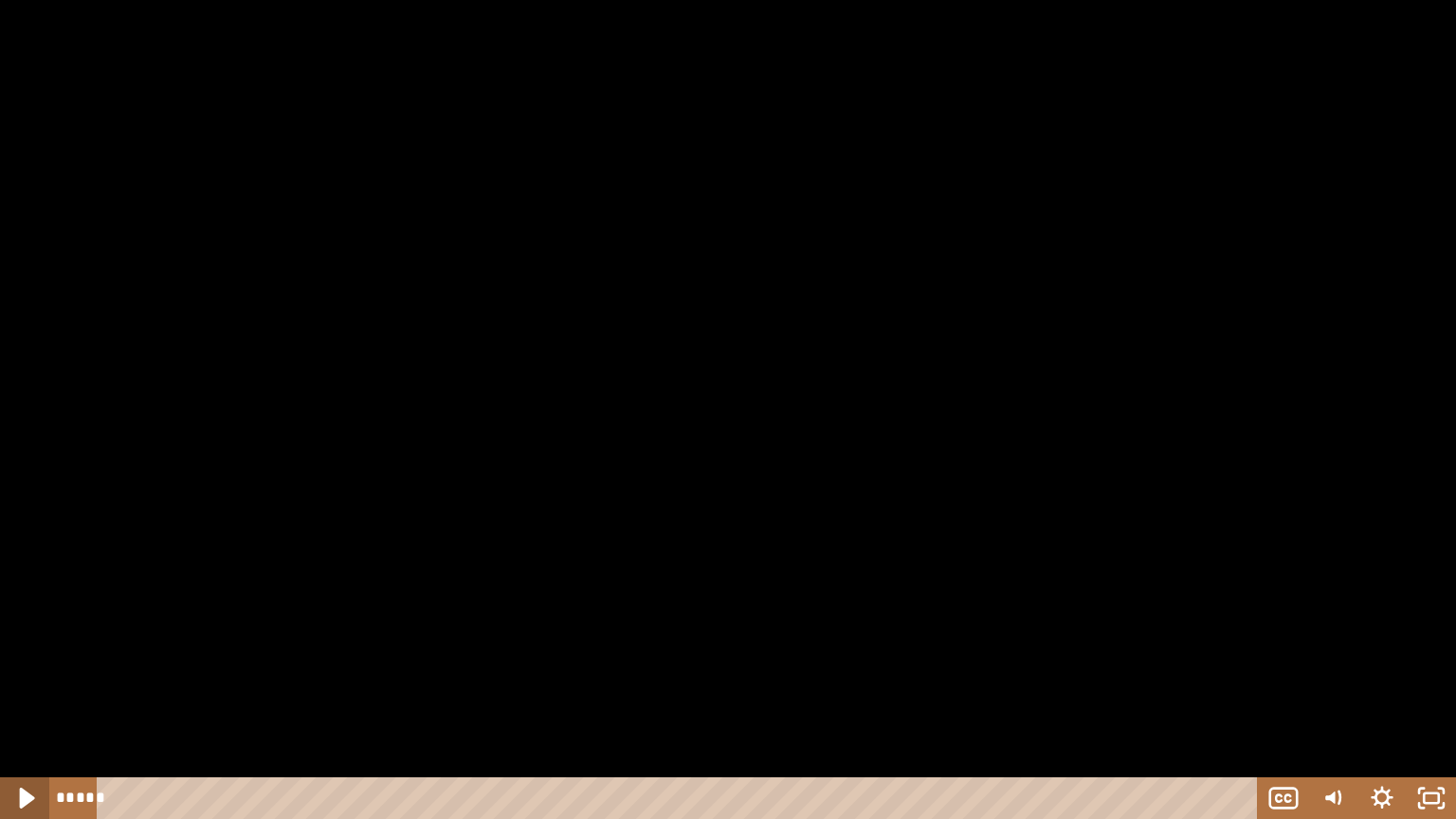 click 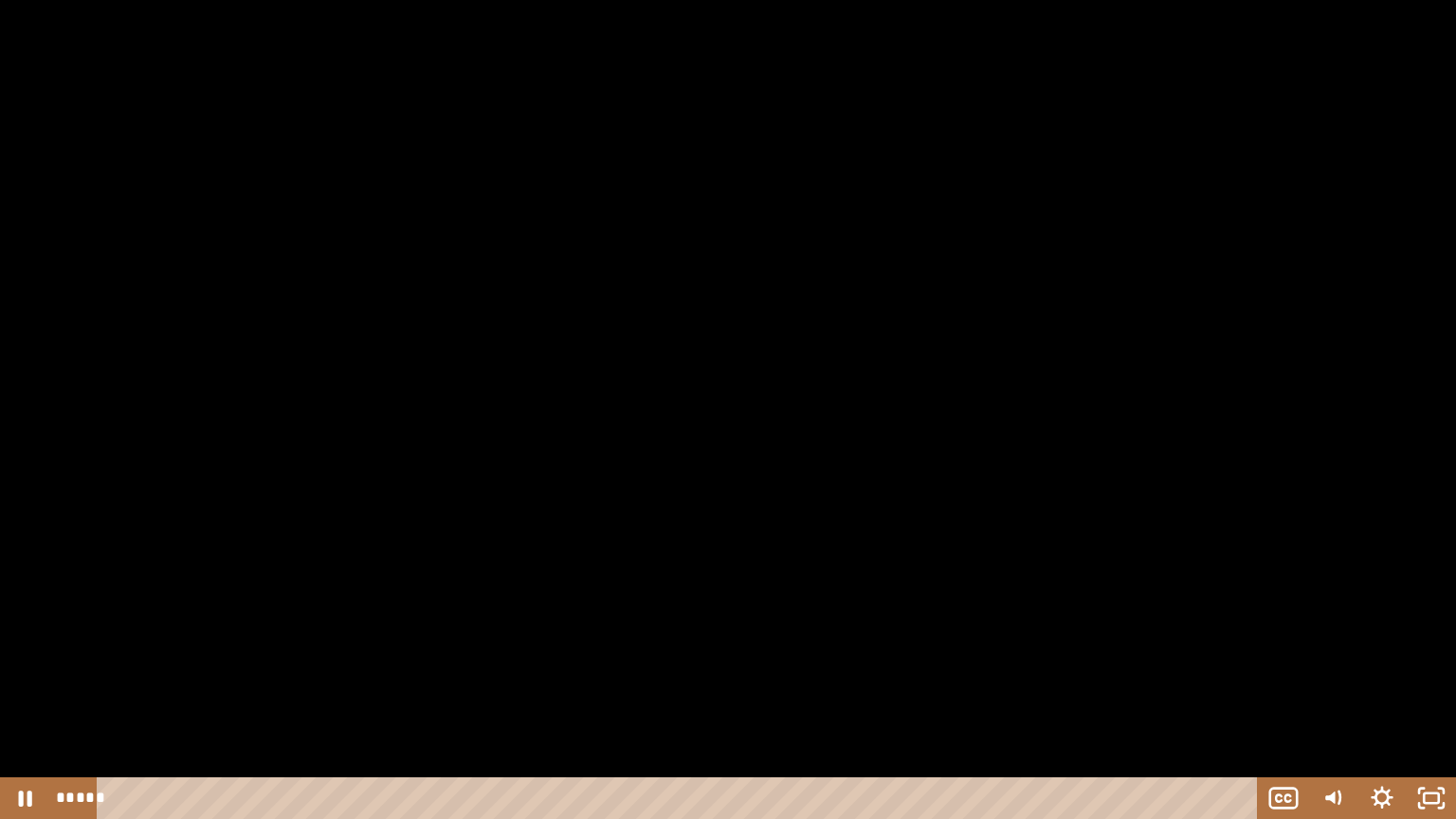 click at bounding box center [728, 410] 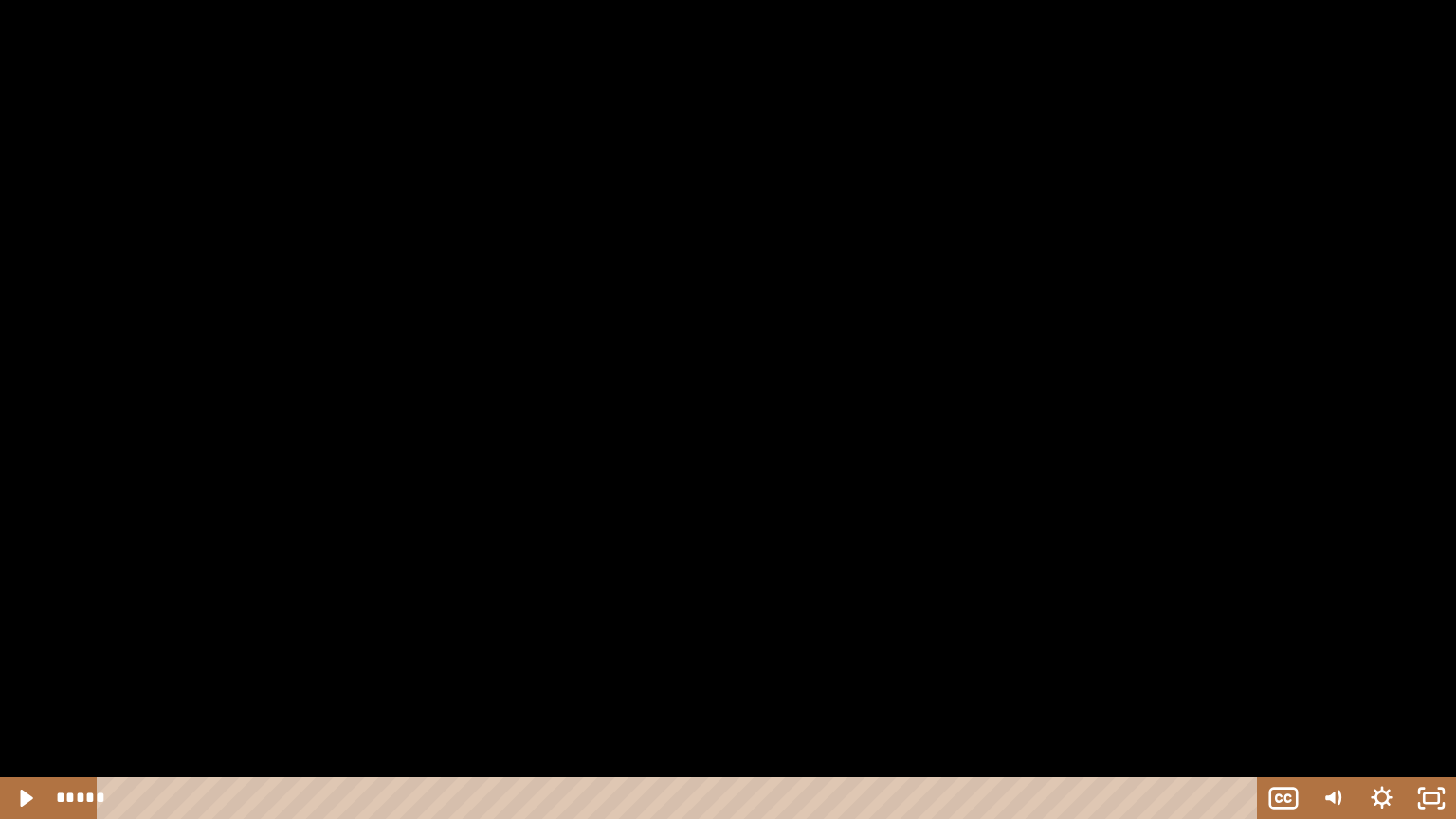 click at bounding box center (728, 410) 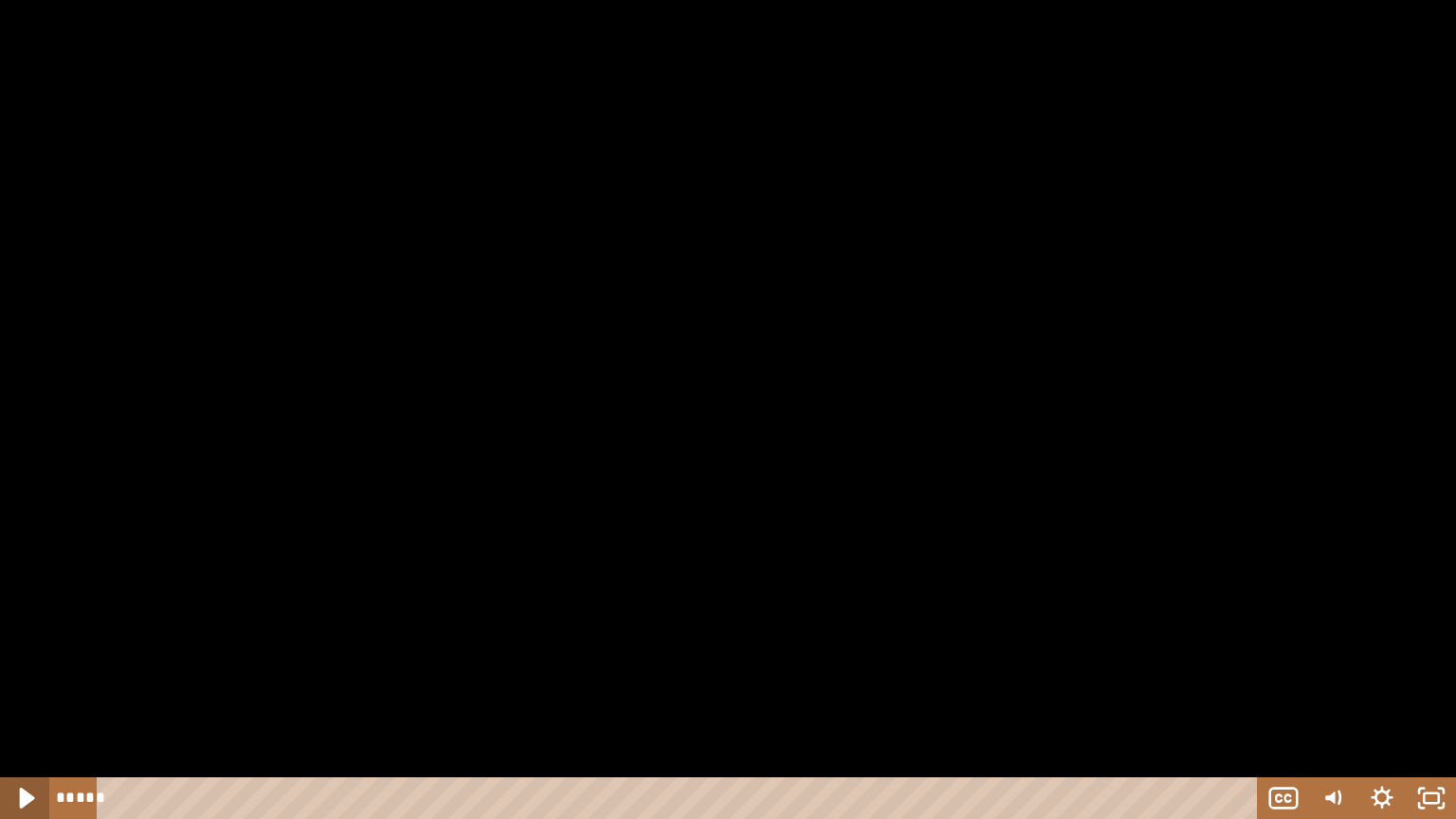 click 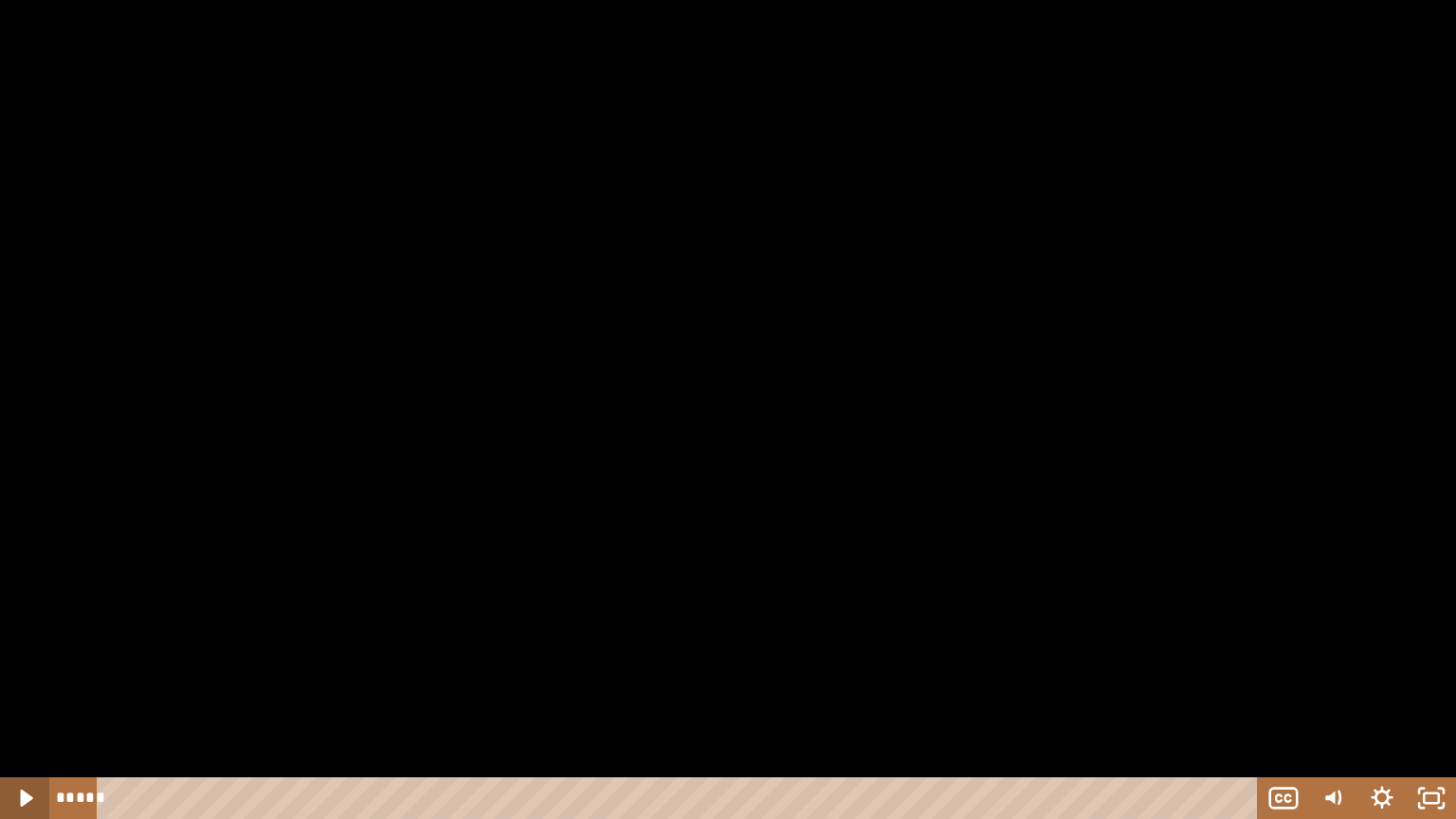 click 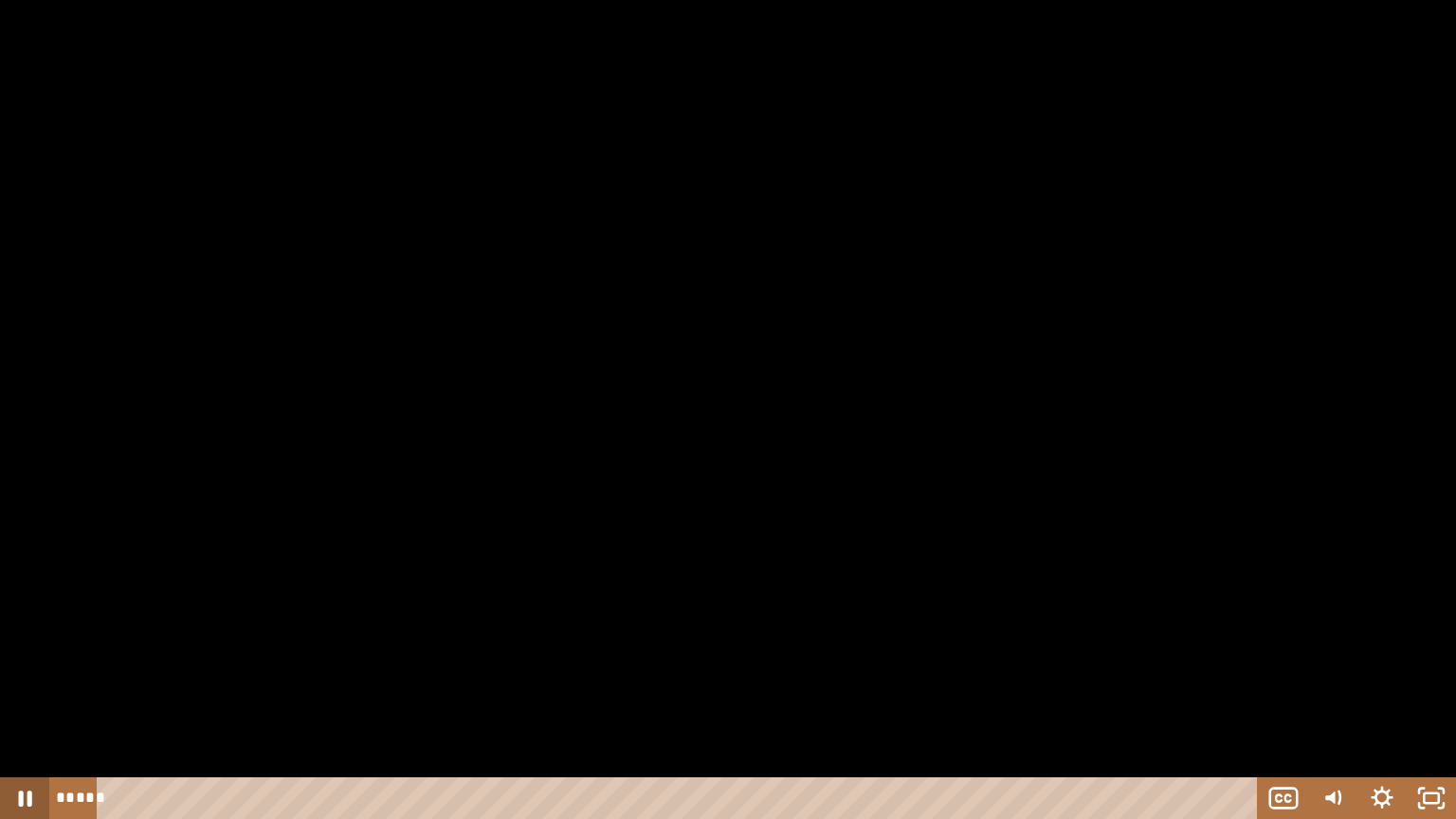 click 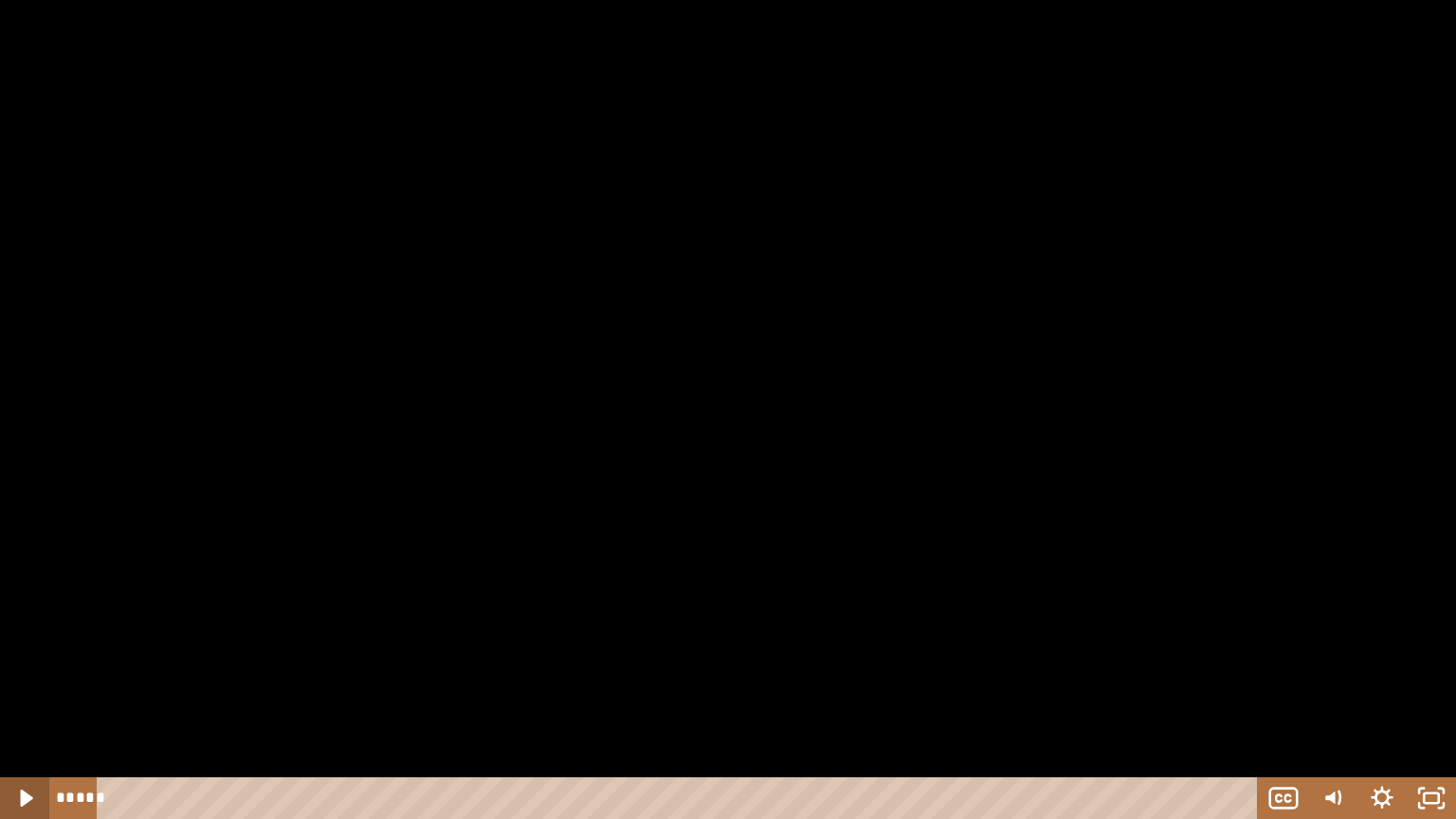 click 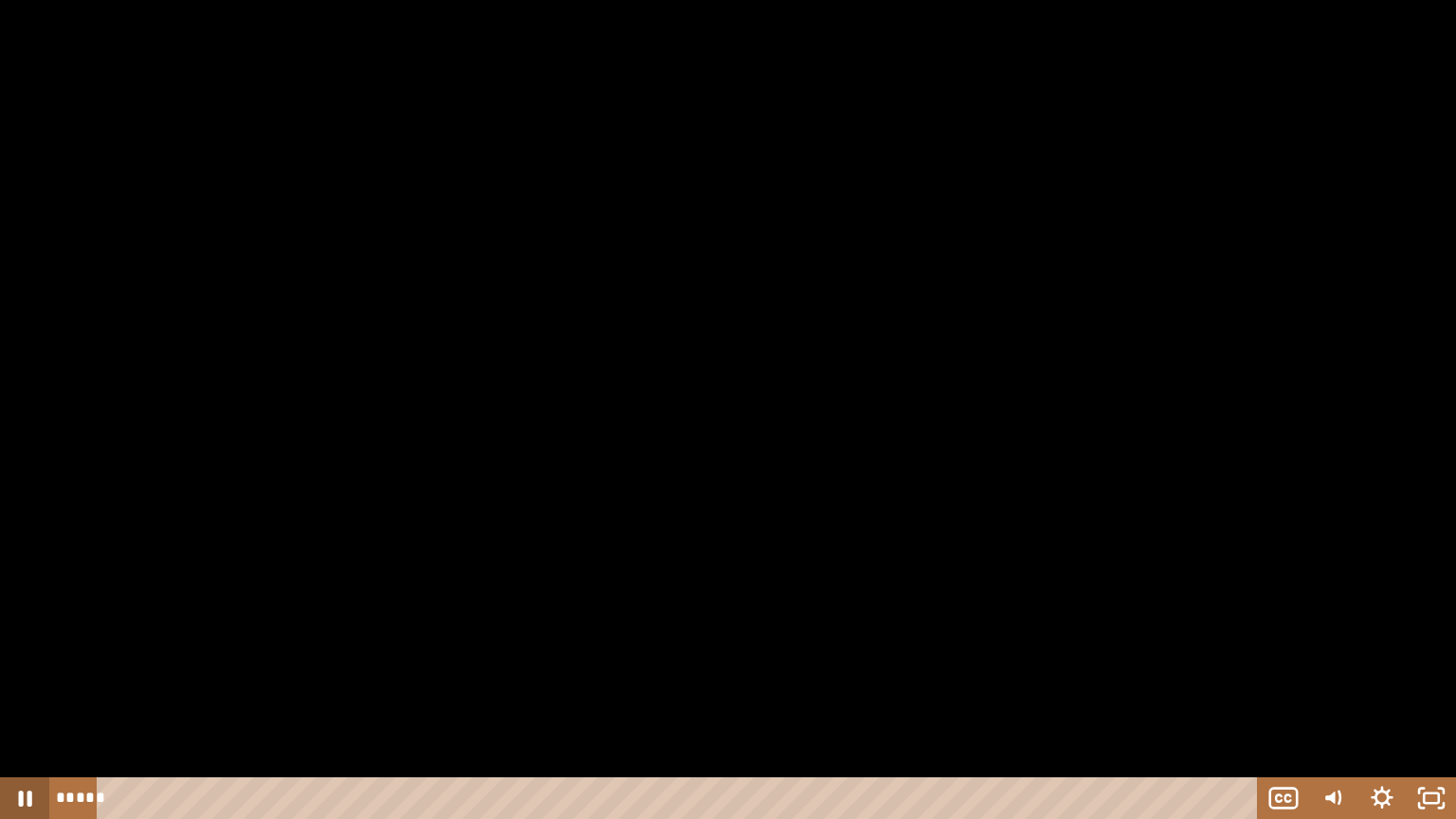 click 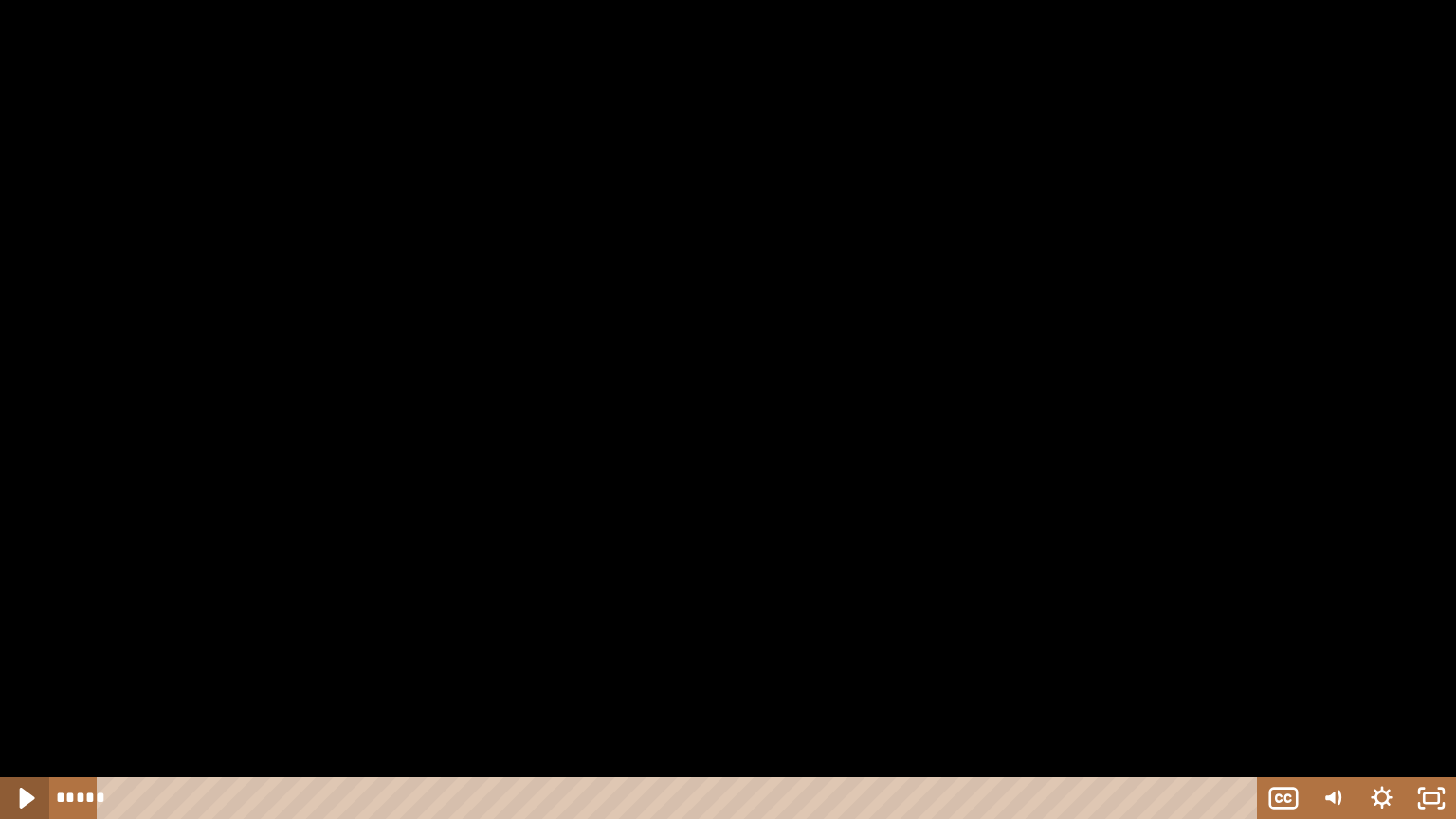 click 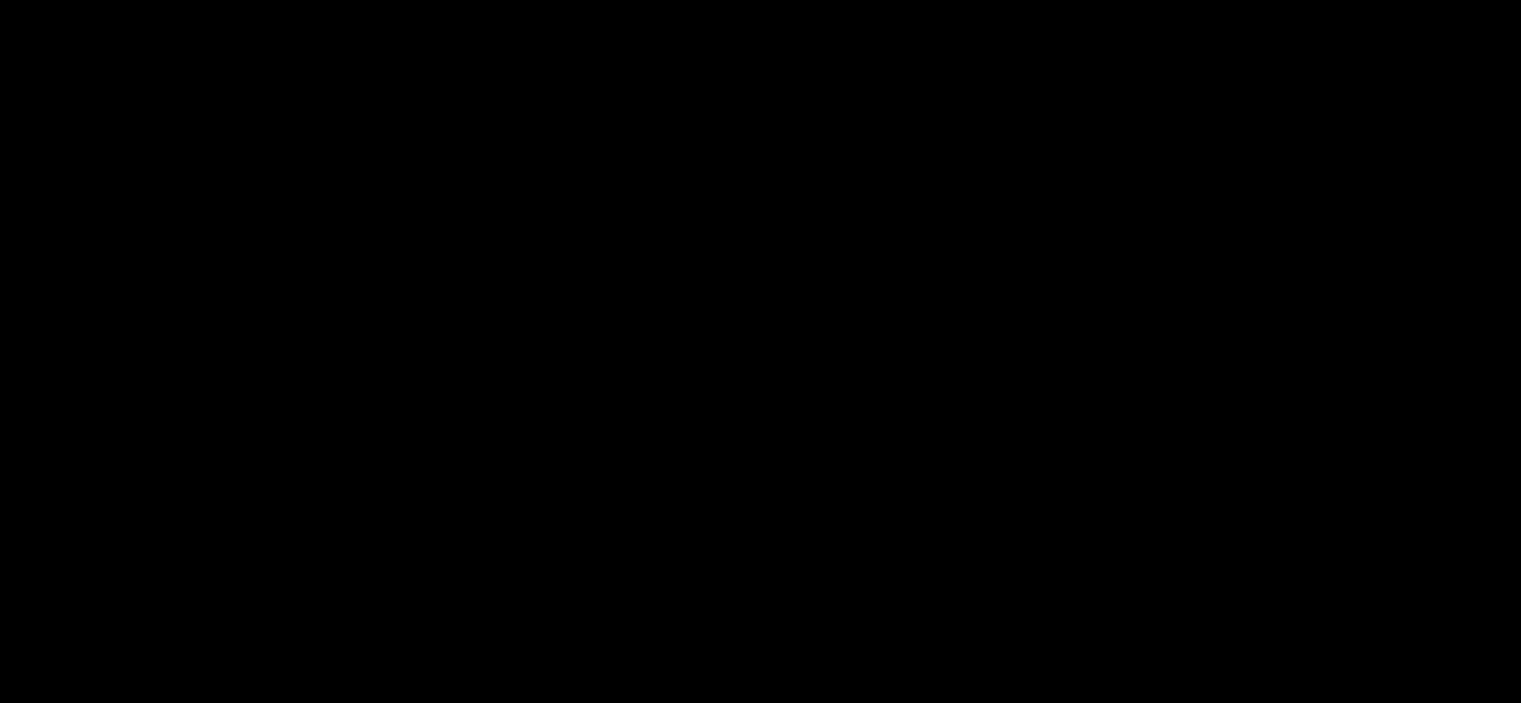 scroll, scrollTop: 1348, scrollLeft: 0, axis: vertical 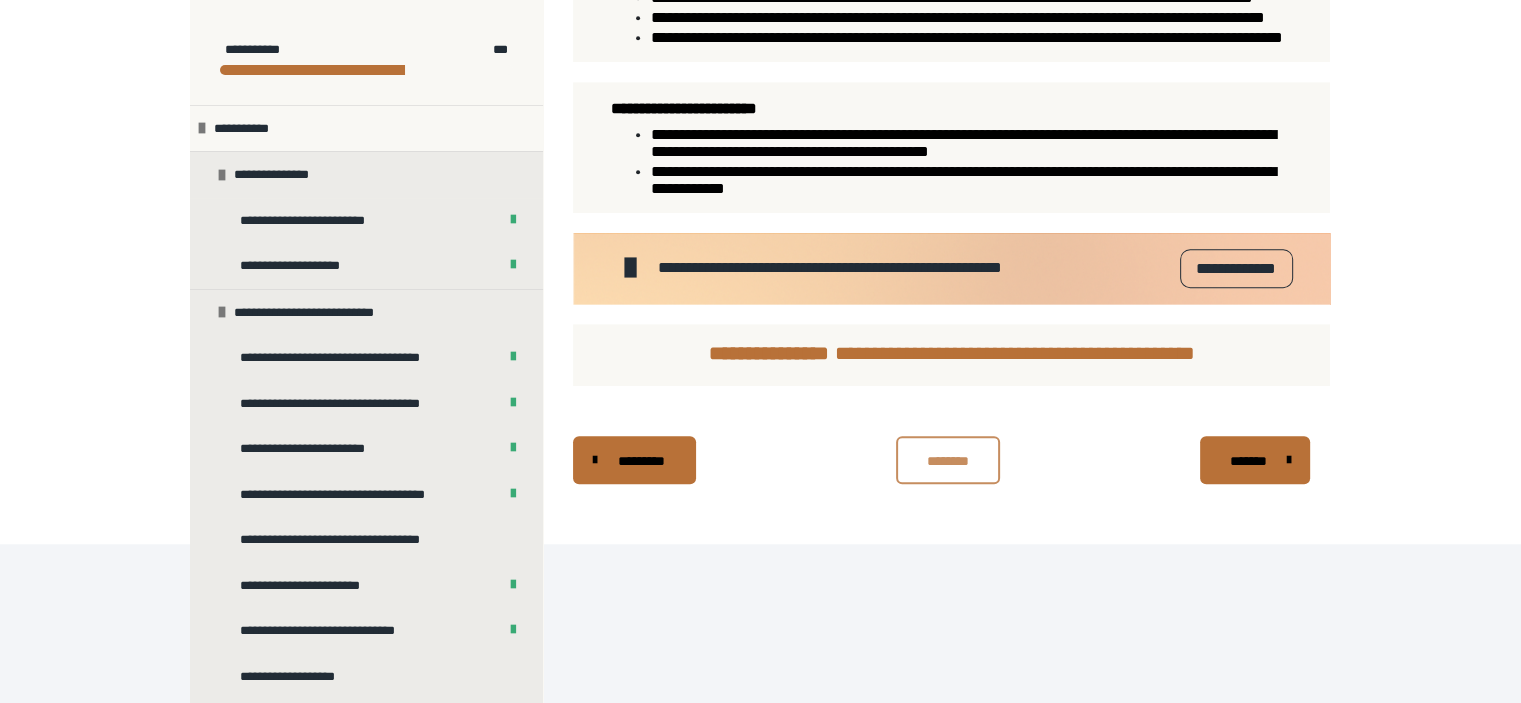 click on "********" at bounding box center (948, 460) 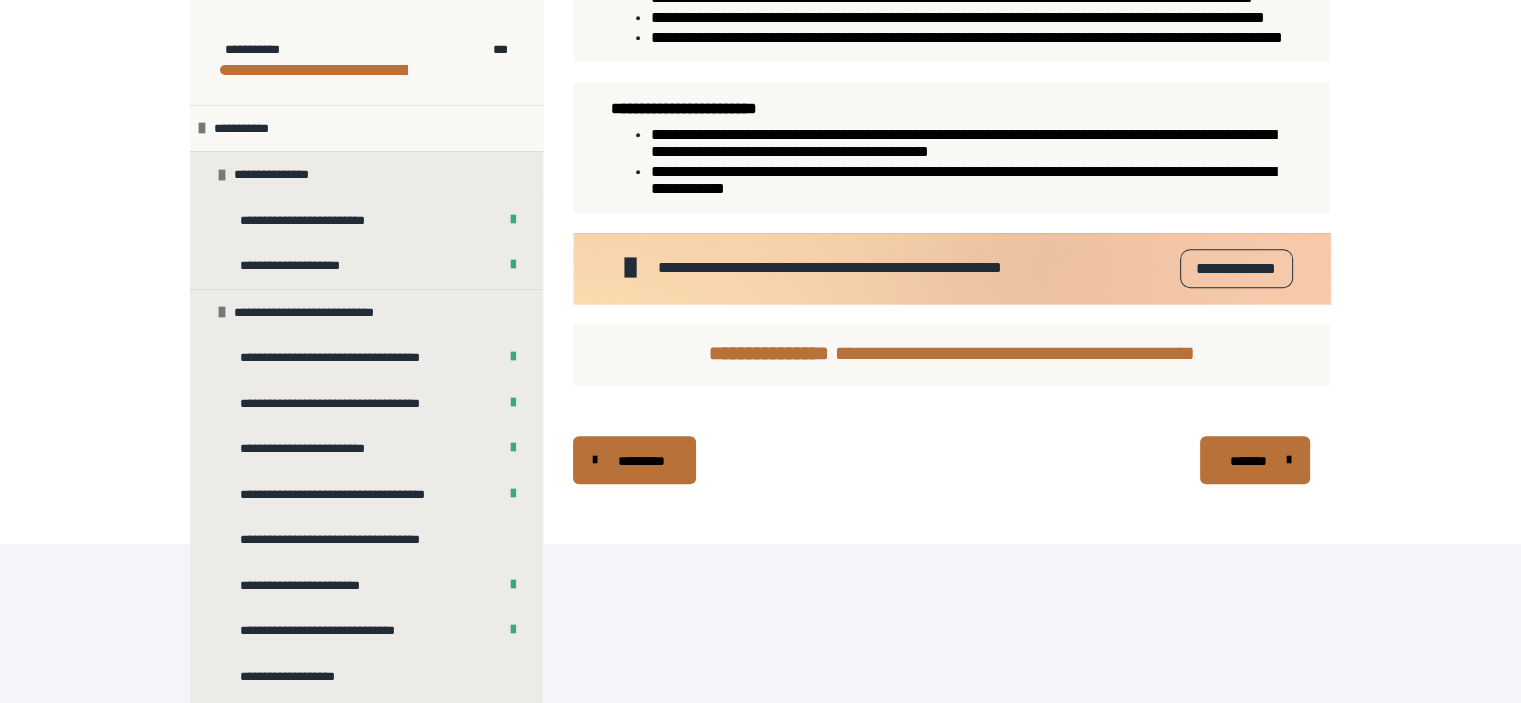 click on "**********" at bounding box center (1236, 269) 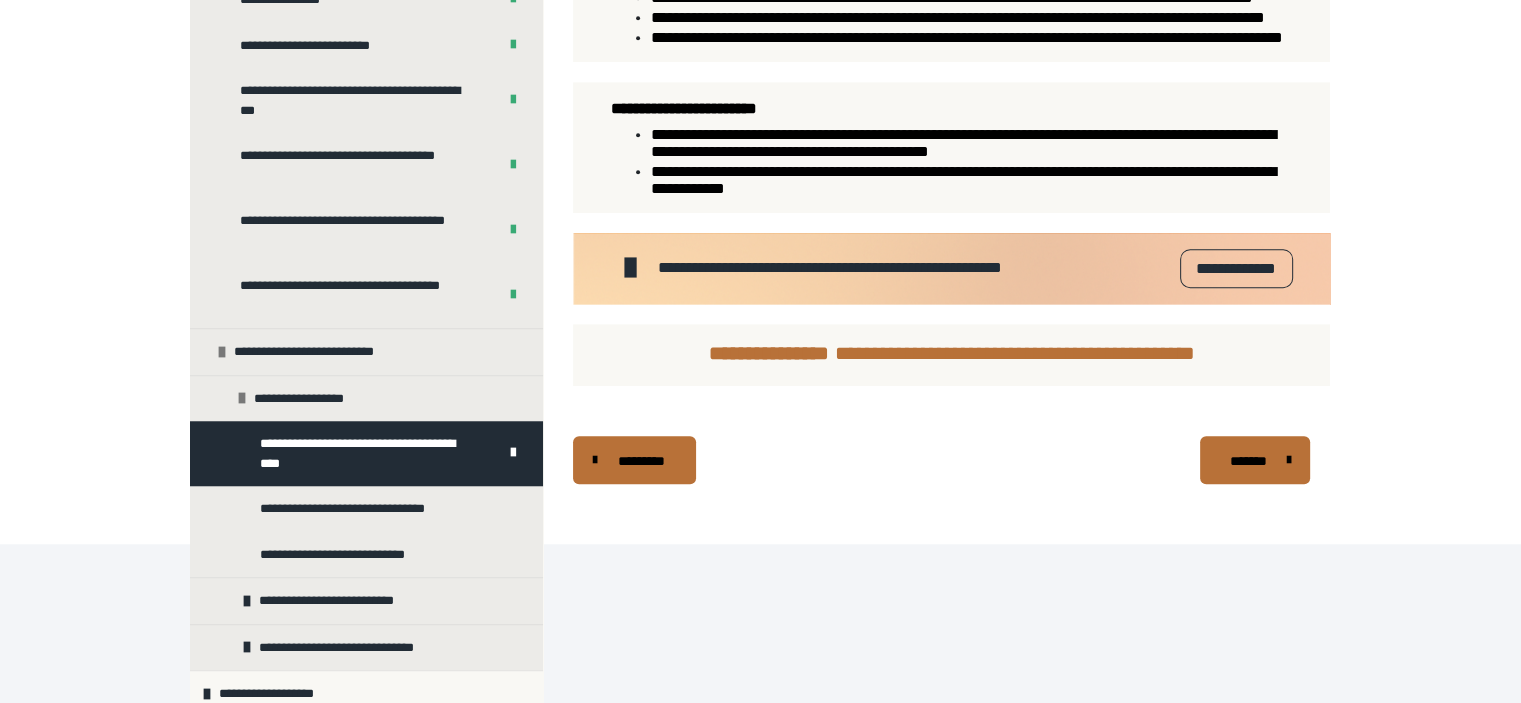 scroll, scrollTop: 1623, scrollLeft: 0, axis: vertical 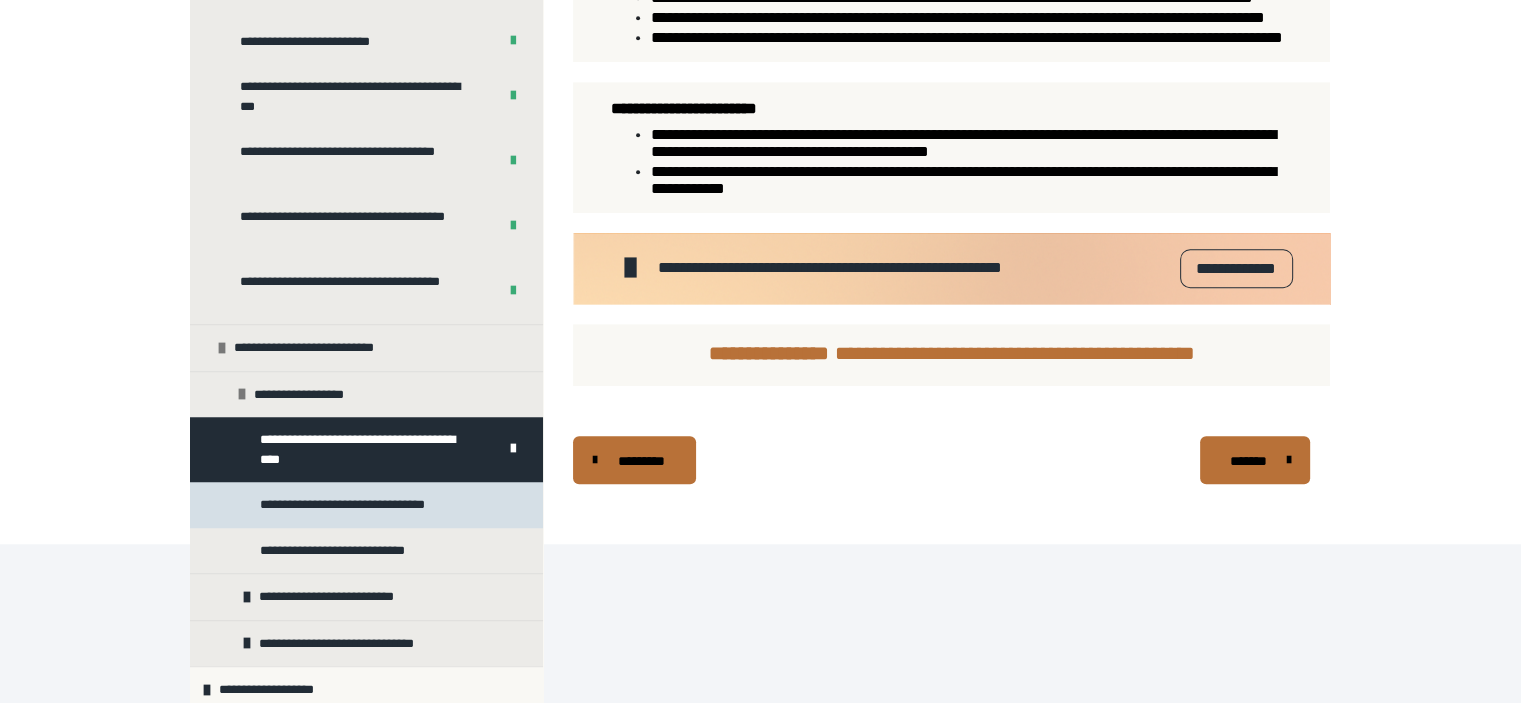 click on "**********" at bounding box center (355, 505) 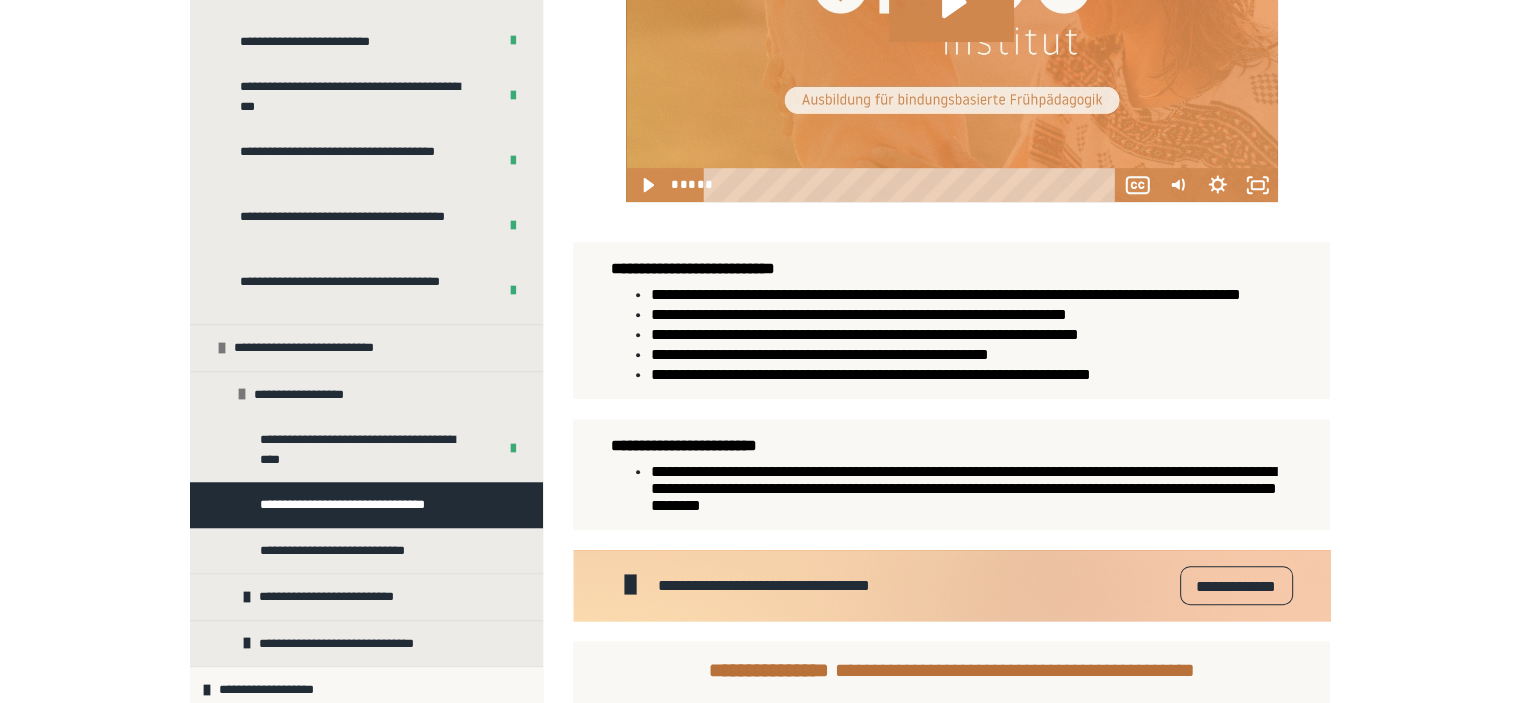 scroll, scrollTop: 992, scrollLeft: 0, axis: vertical 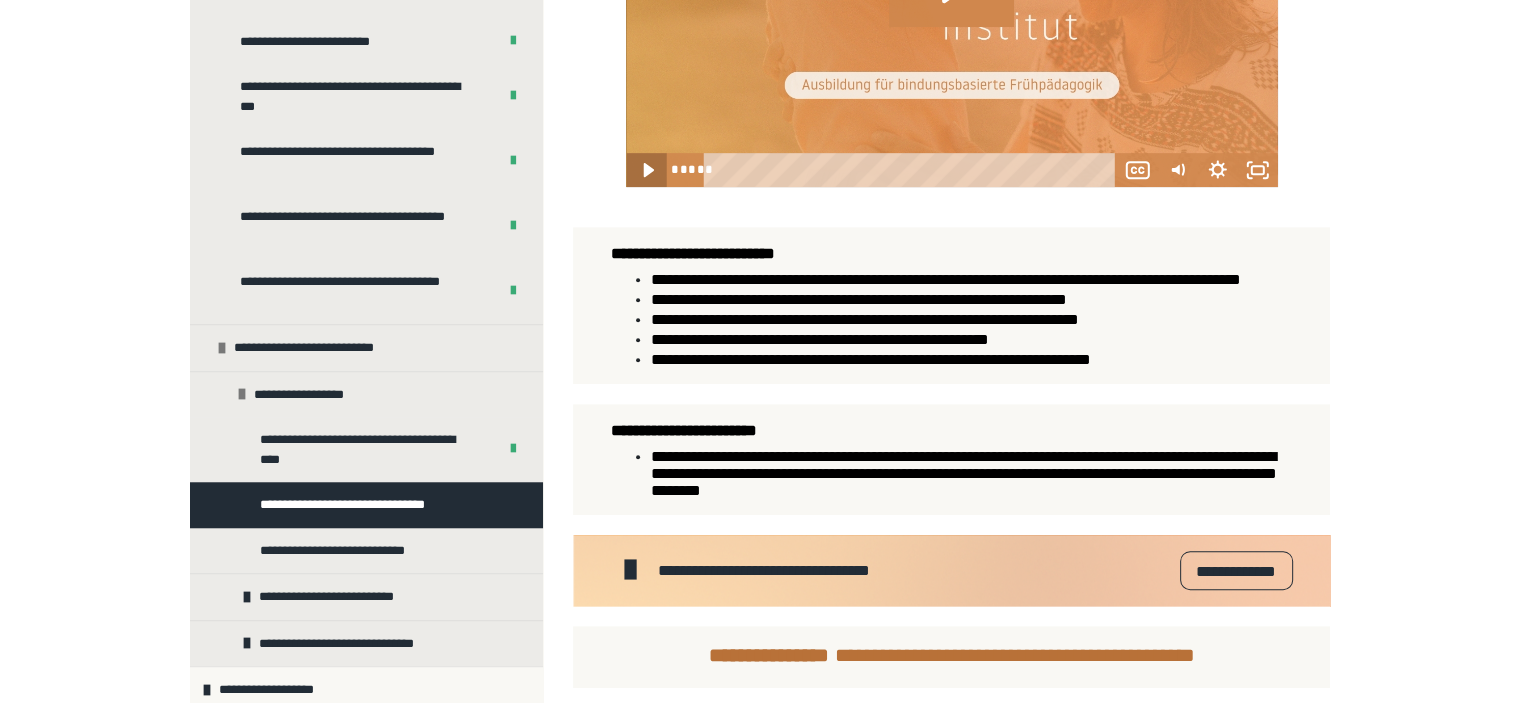 click 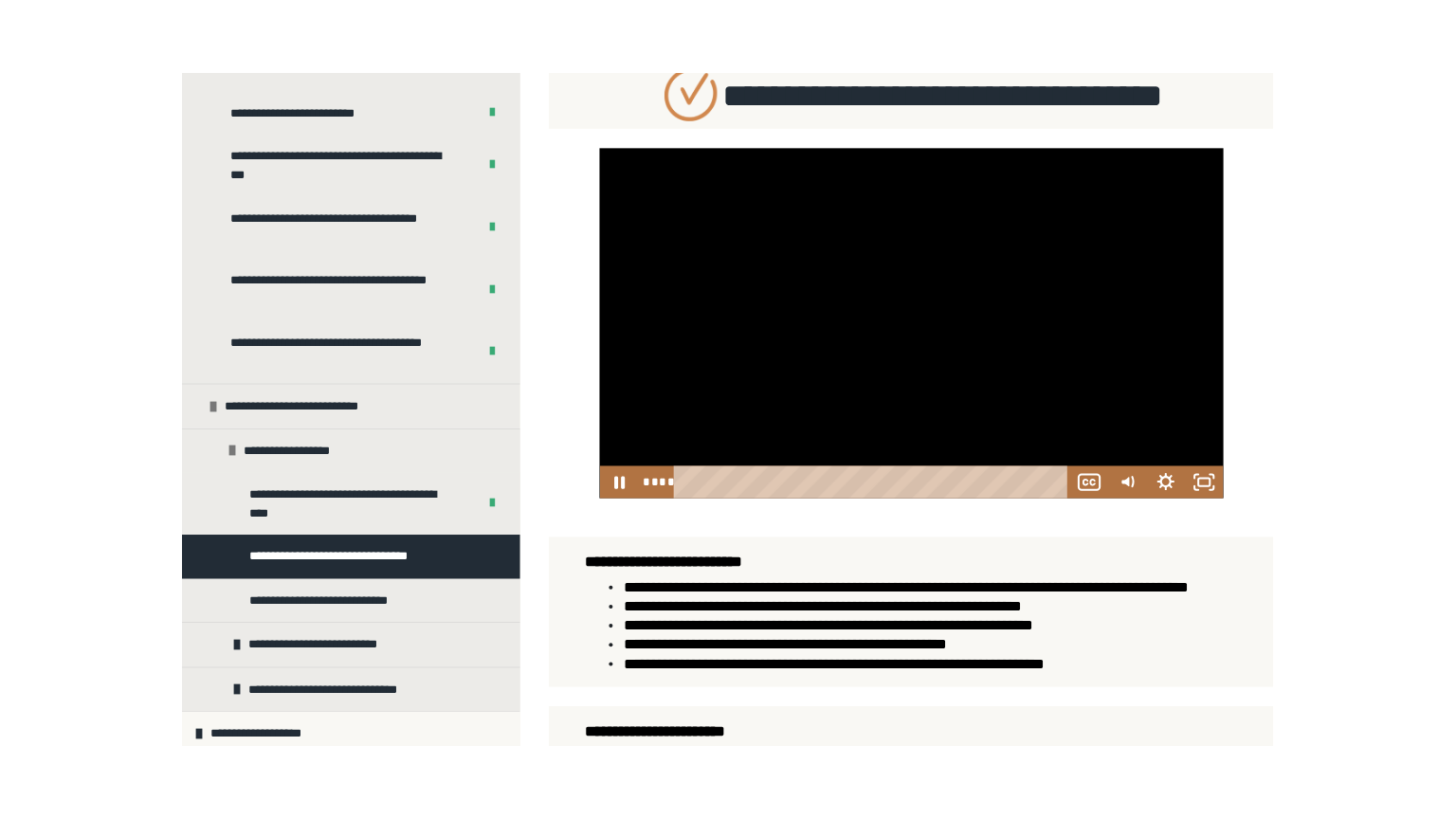 scroll, scrollTop: 629, scrollLeft: 0, axis: vertical 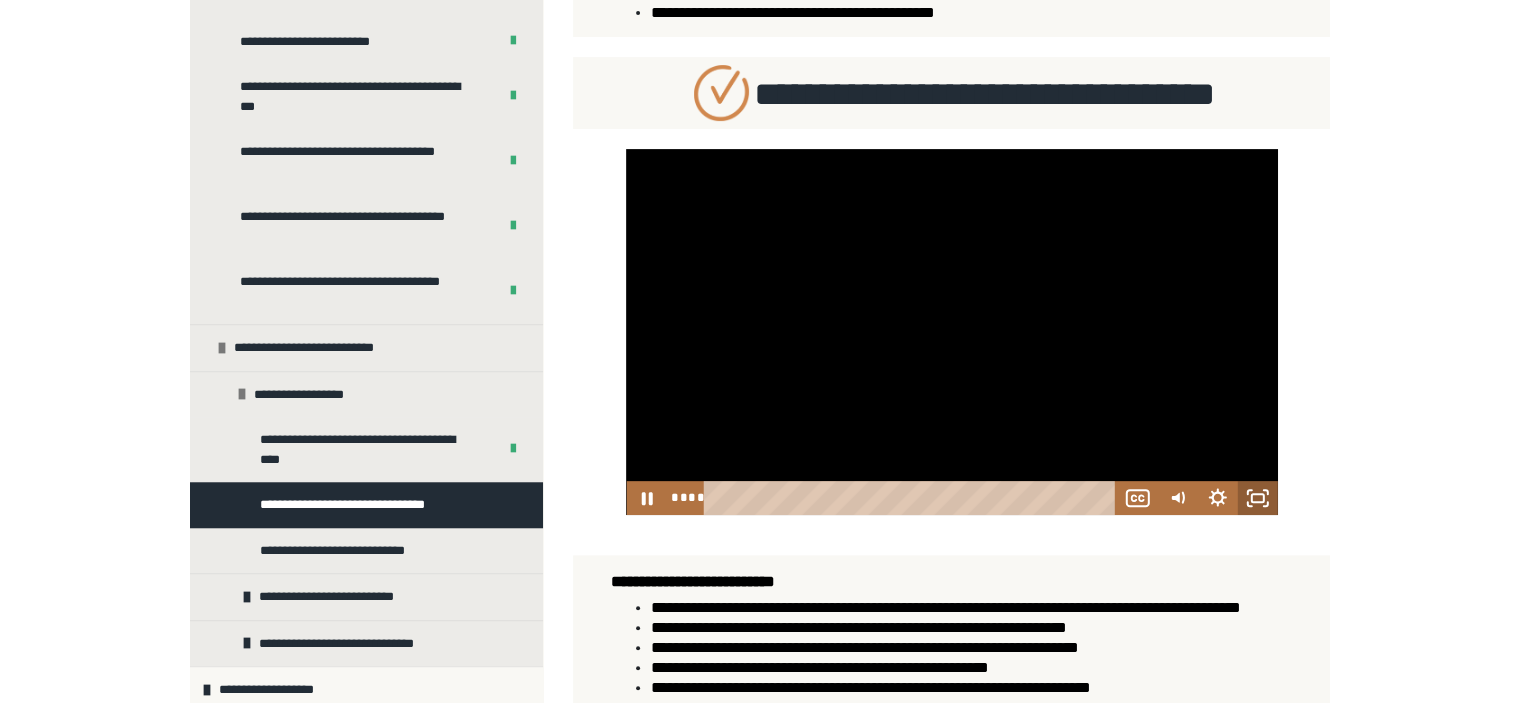 click 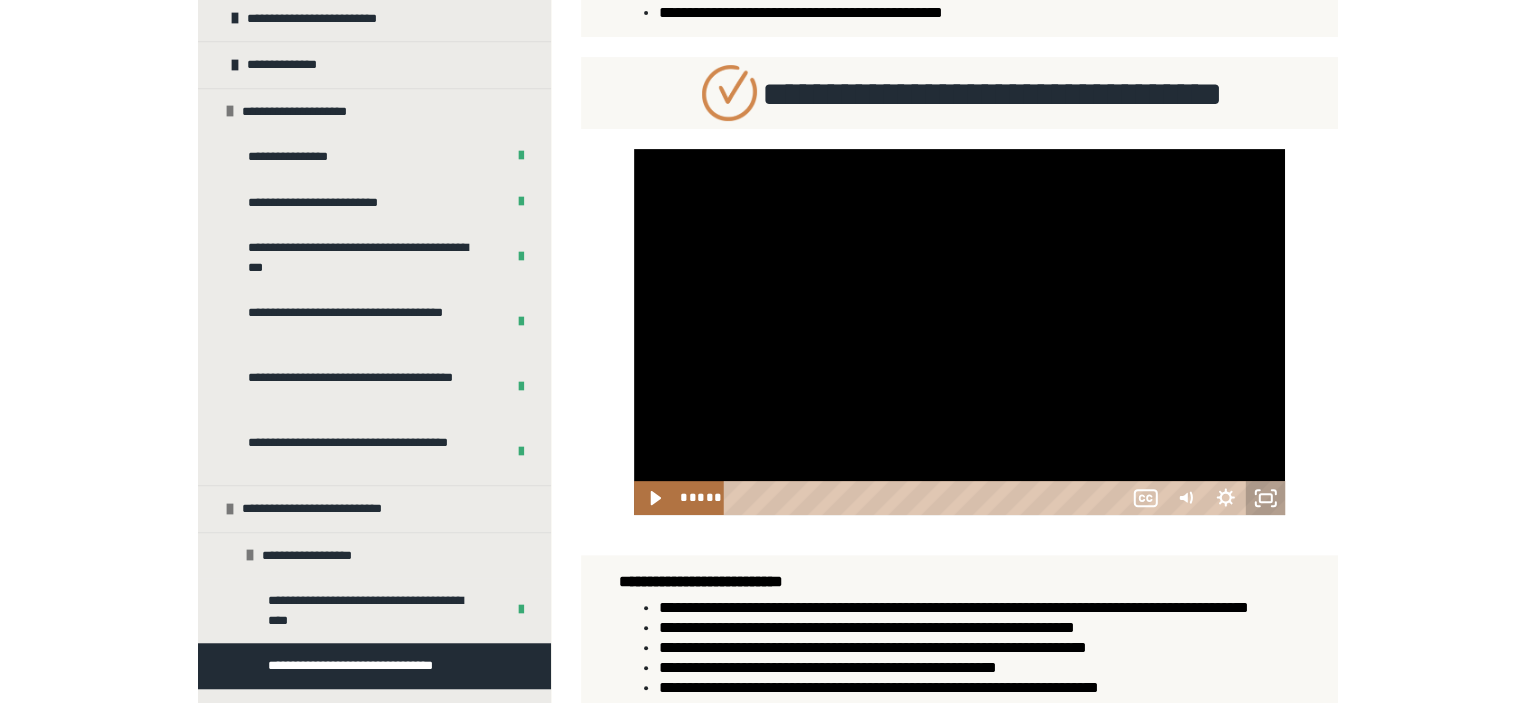 scroll, scrollTop: 1623, scrollLeft: 0, axis: vertical 